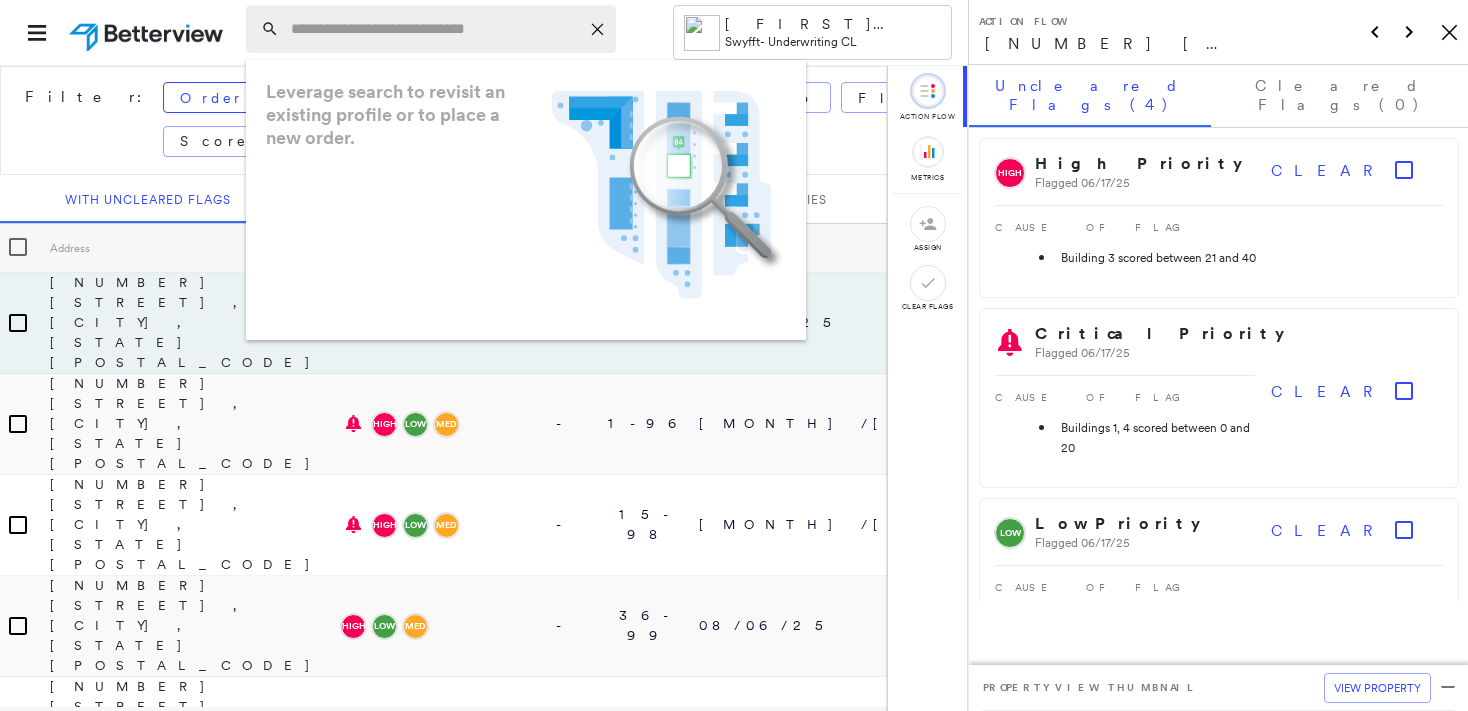 scroll, scrollTop: 0, scrollLeft: 0, axis: both 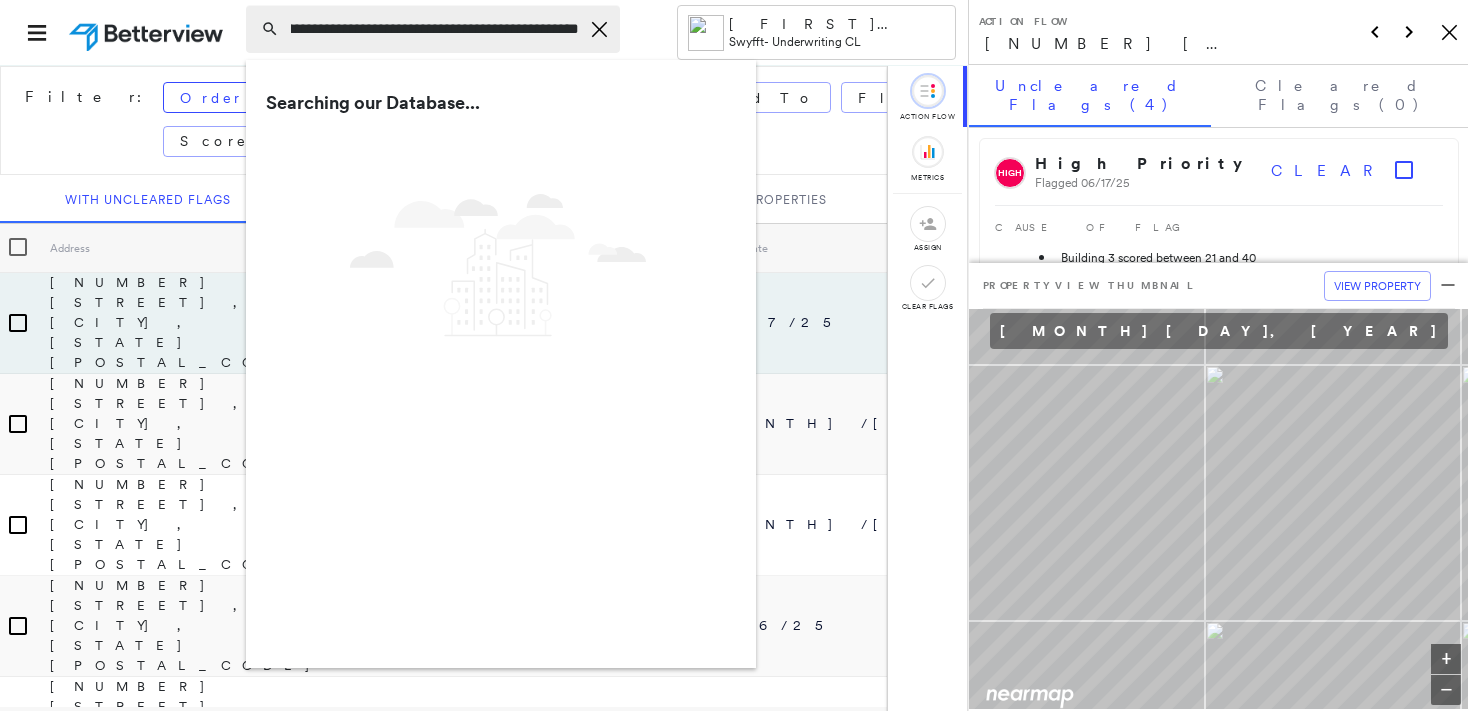 click on "**********" at bounding box center (435, 29) 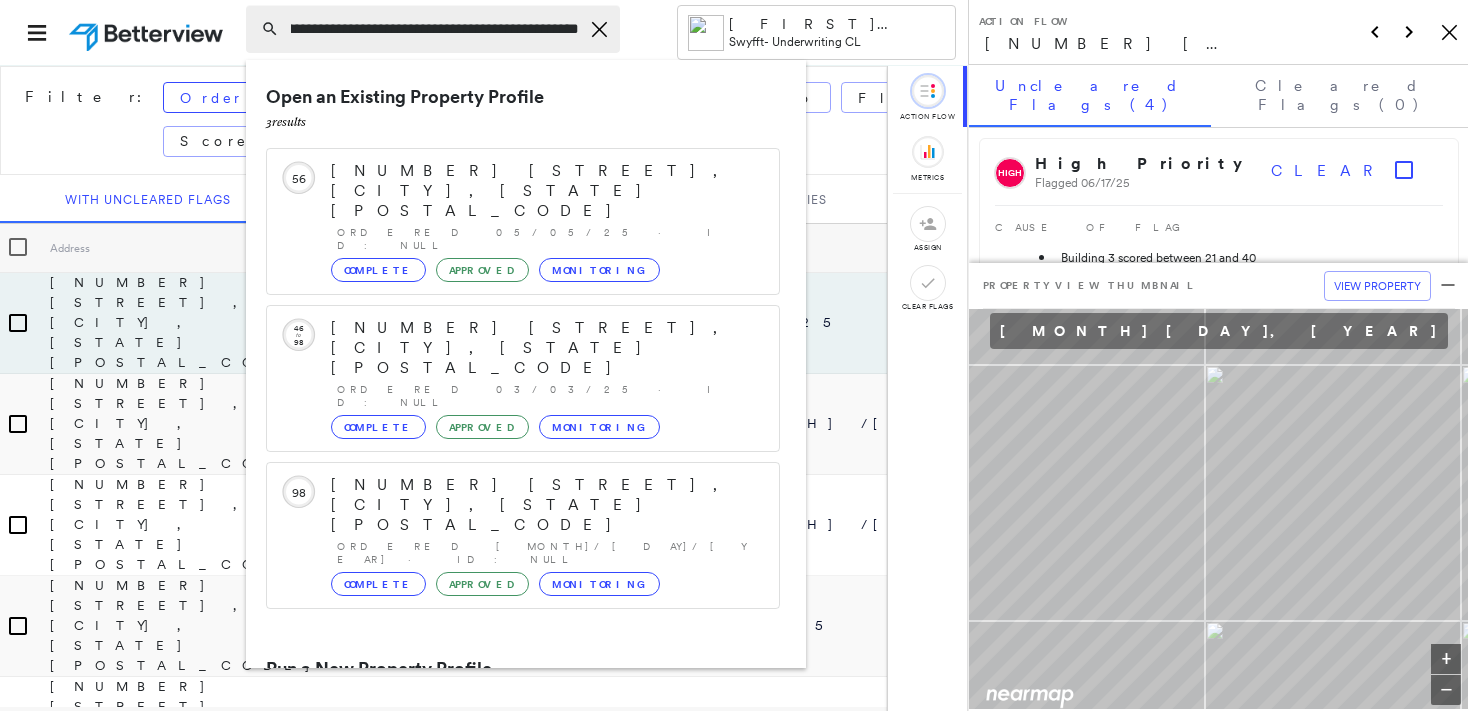 click on "**********" at bounding box center (435, 29) 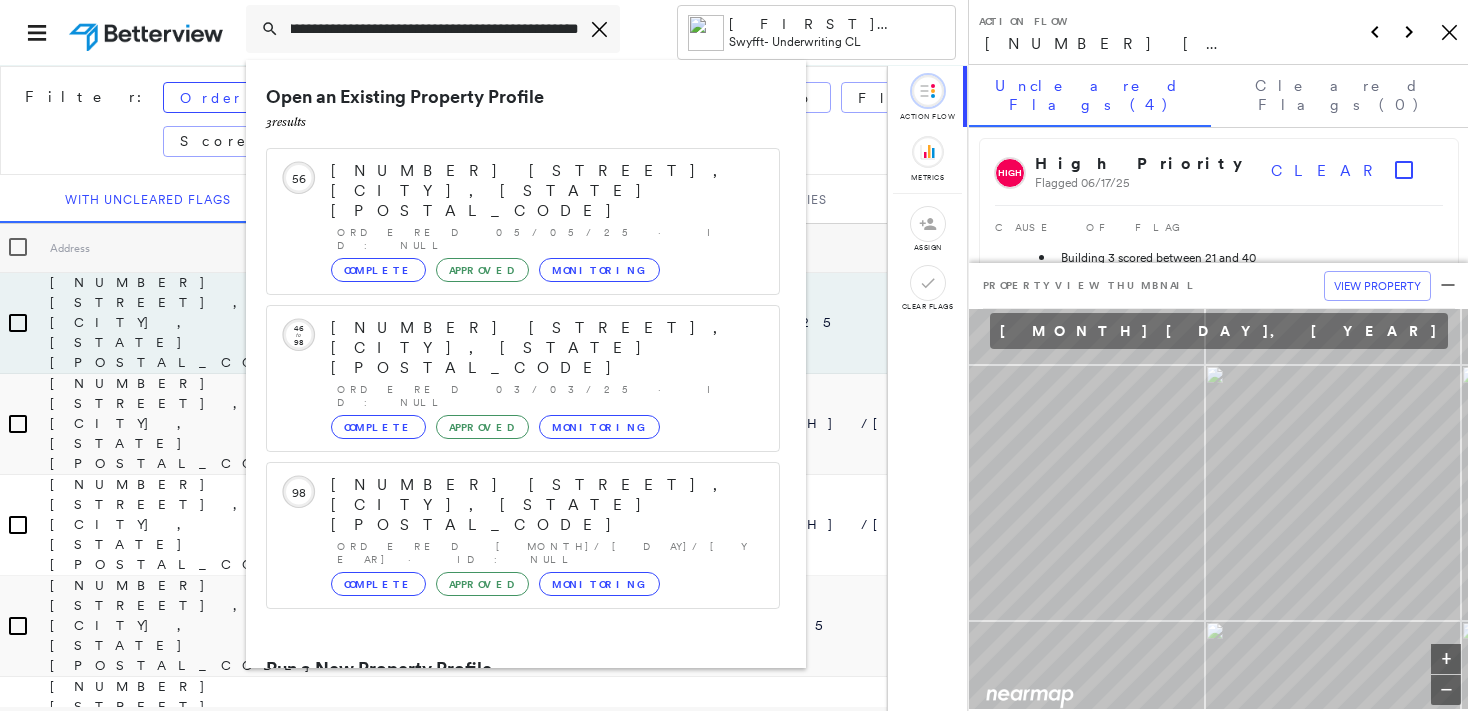 scroll, scrollTop: 0, scrollLeft: 120, axis: horizontal 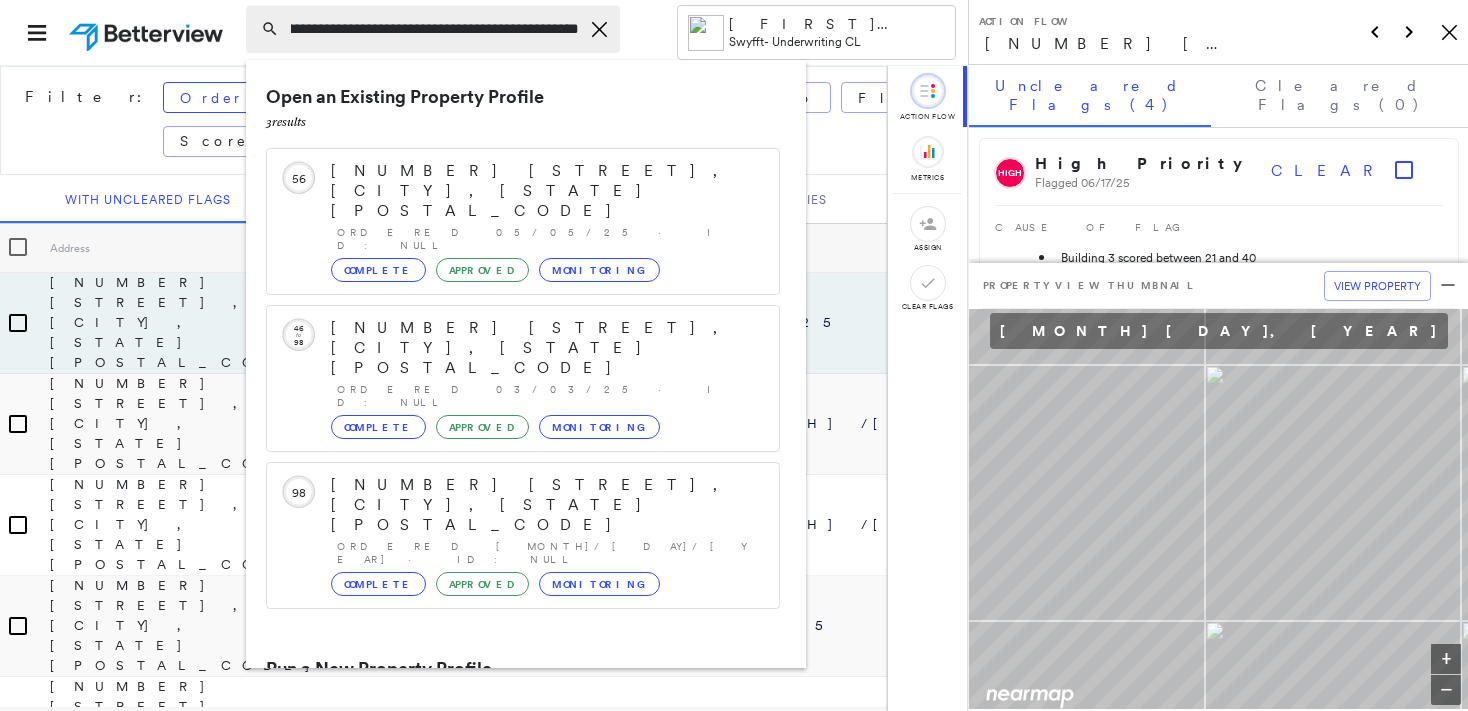 click on "**********" at bounding box center [435, 29] 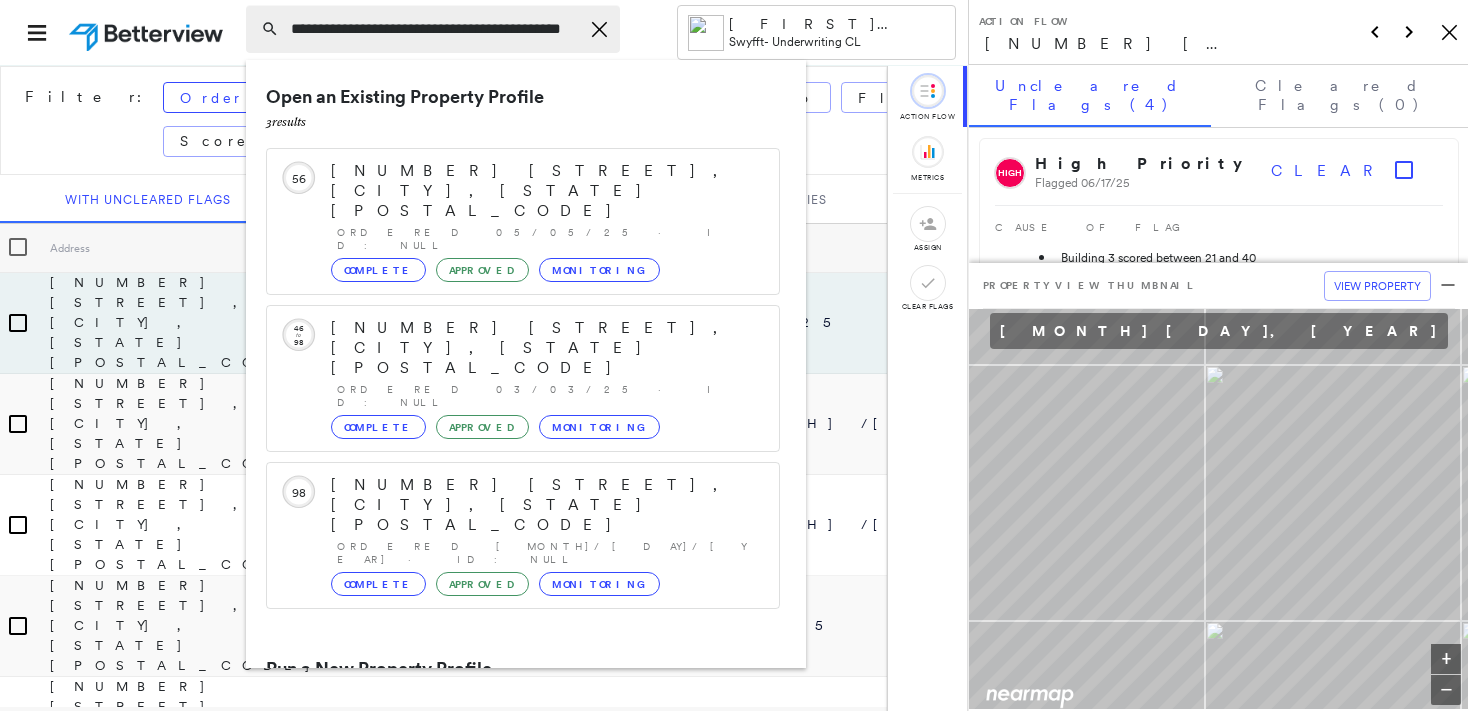 scroll, scrollTop: 0, scrollLeft: 89, axis: horizontal 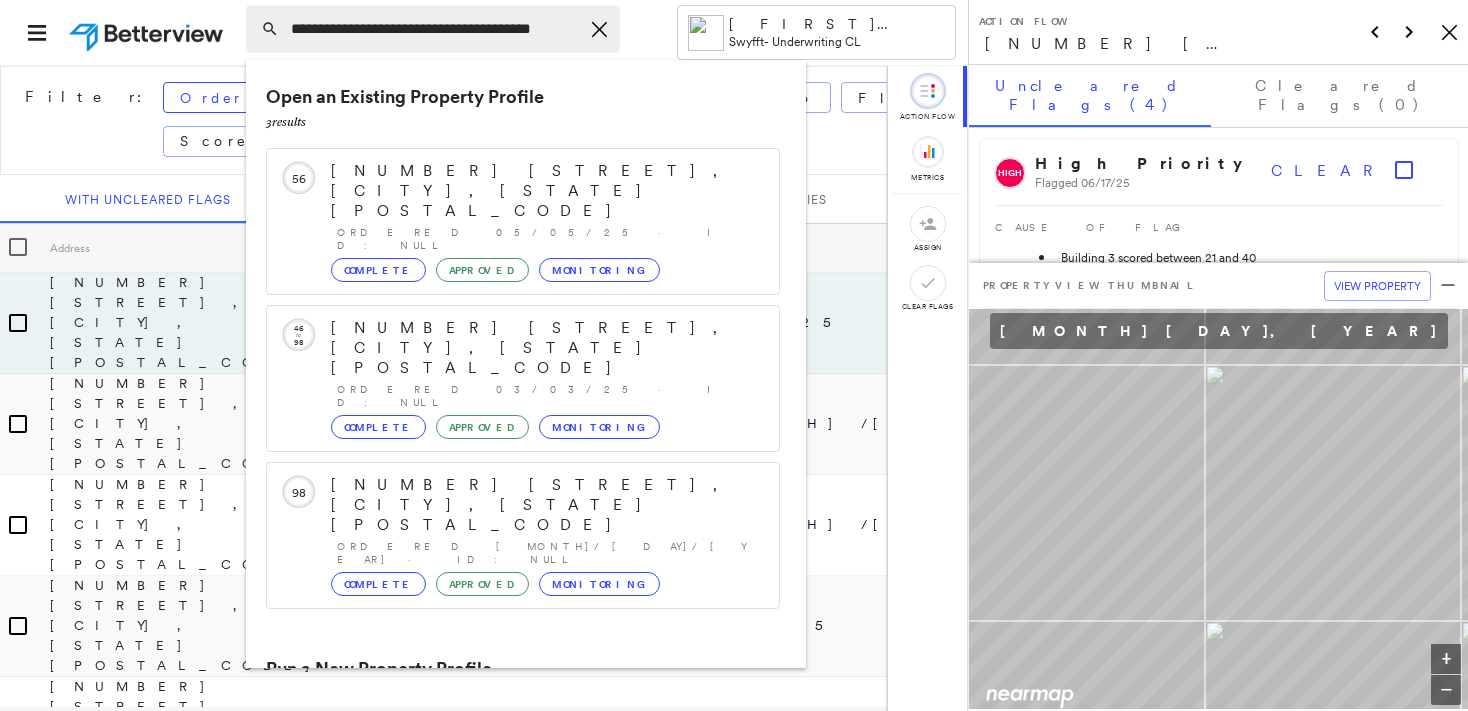 drag, startPoint x: 478, startPoint y: 18, endPoint x: 102, endPoint y: 60, distance: 378.33847 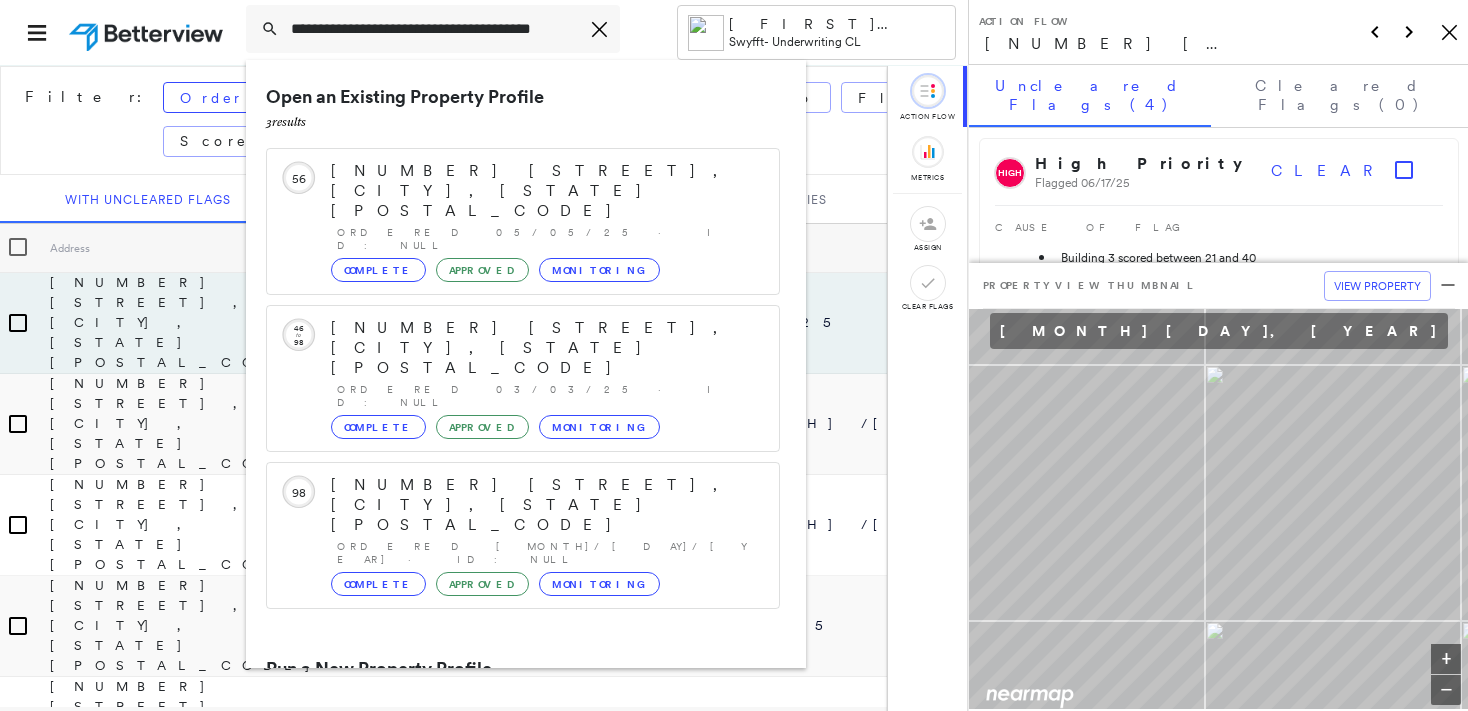 type on "**********" 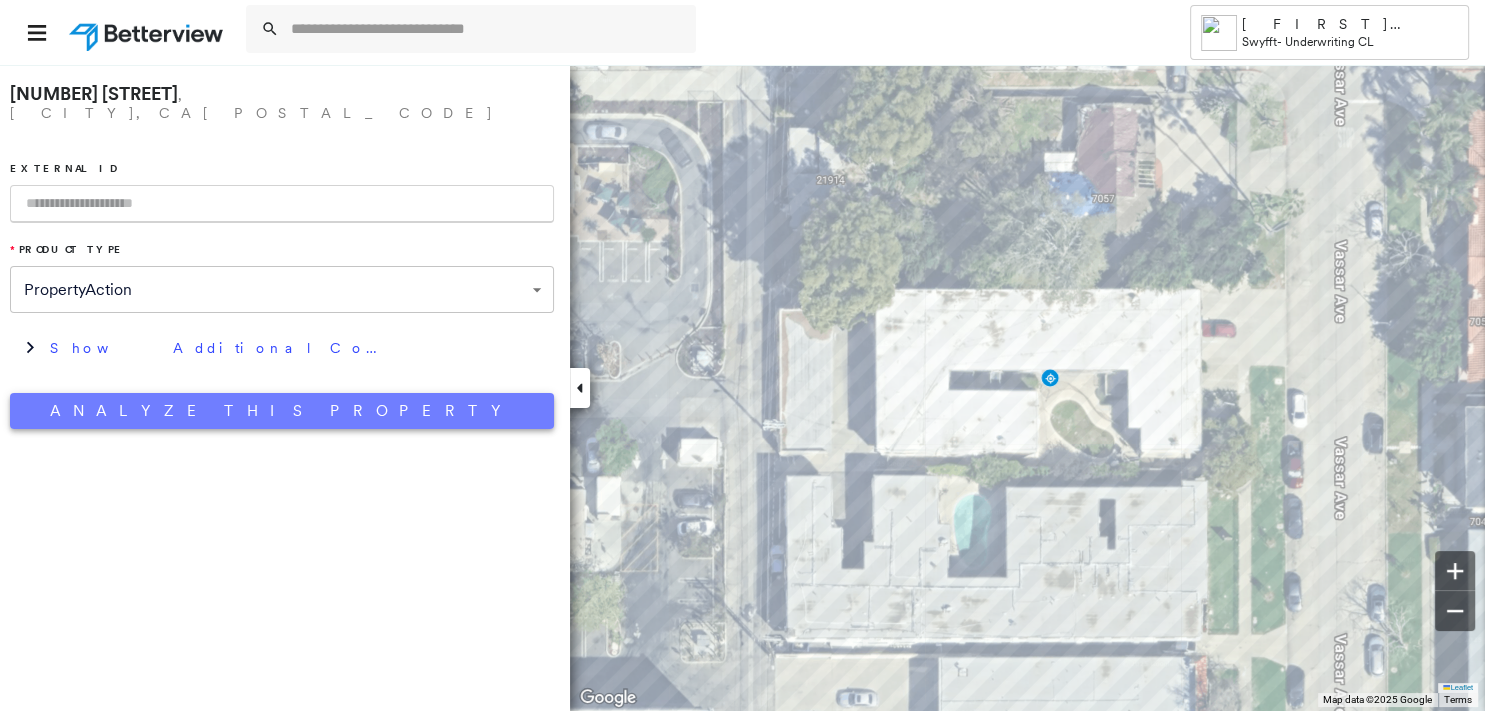 click on "Analyze This Property" at bounding box center (282, 411) 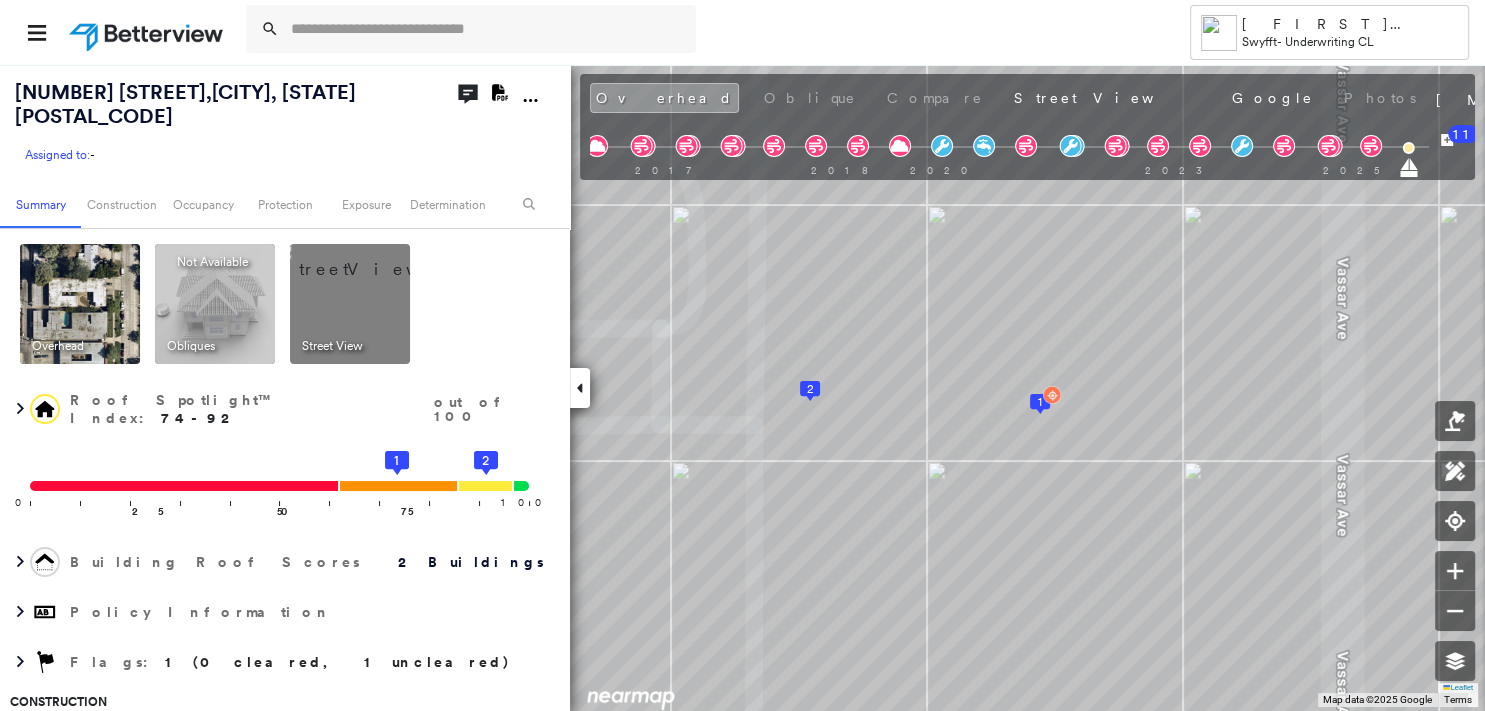 click on "Download PDF Report" 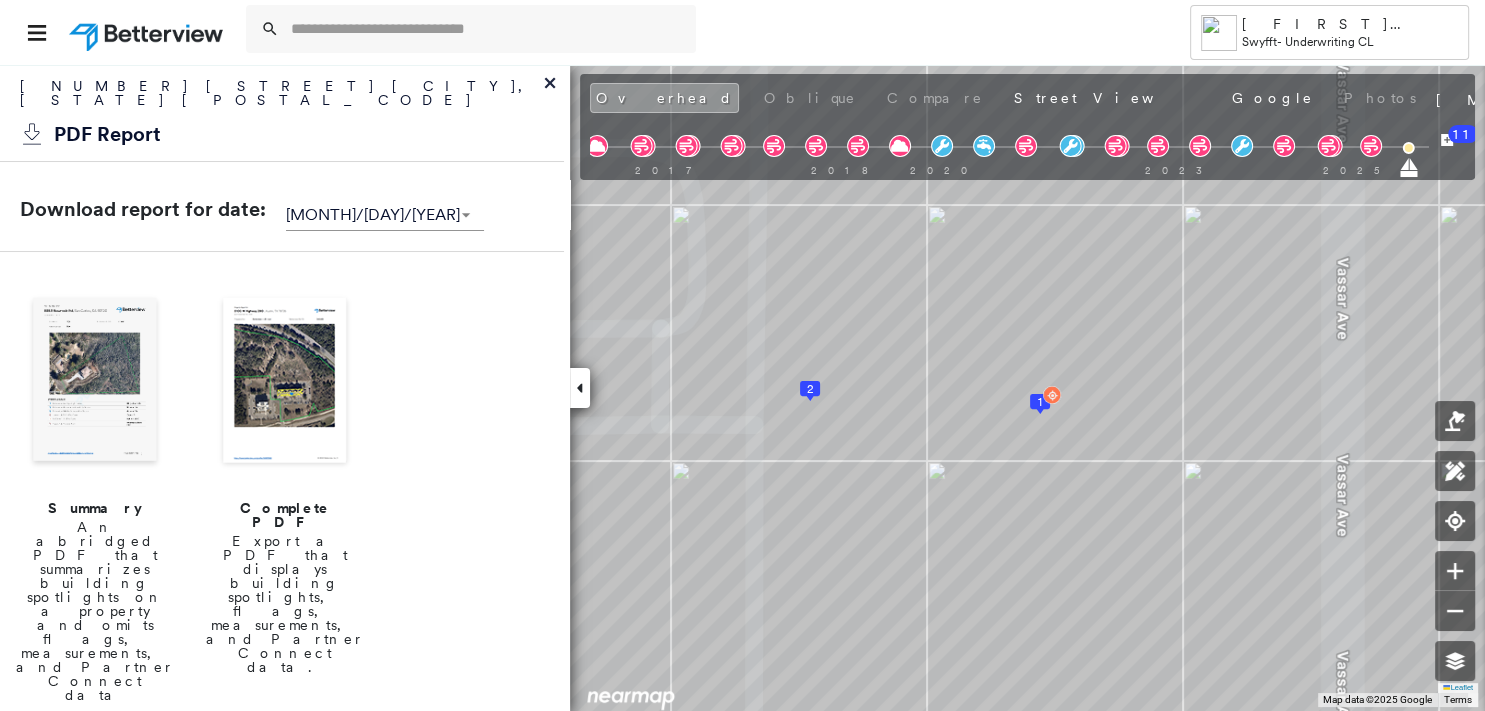 click at bounding box center (95, 382) 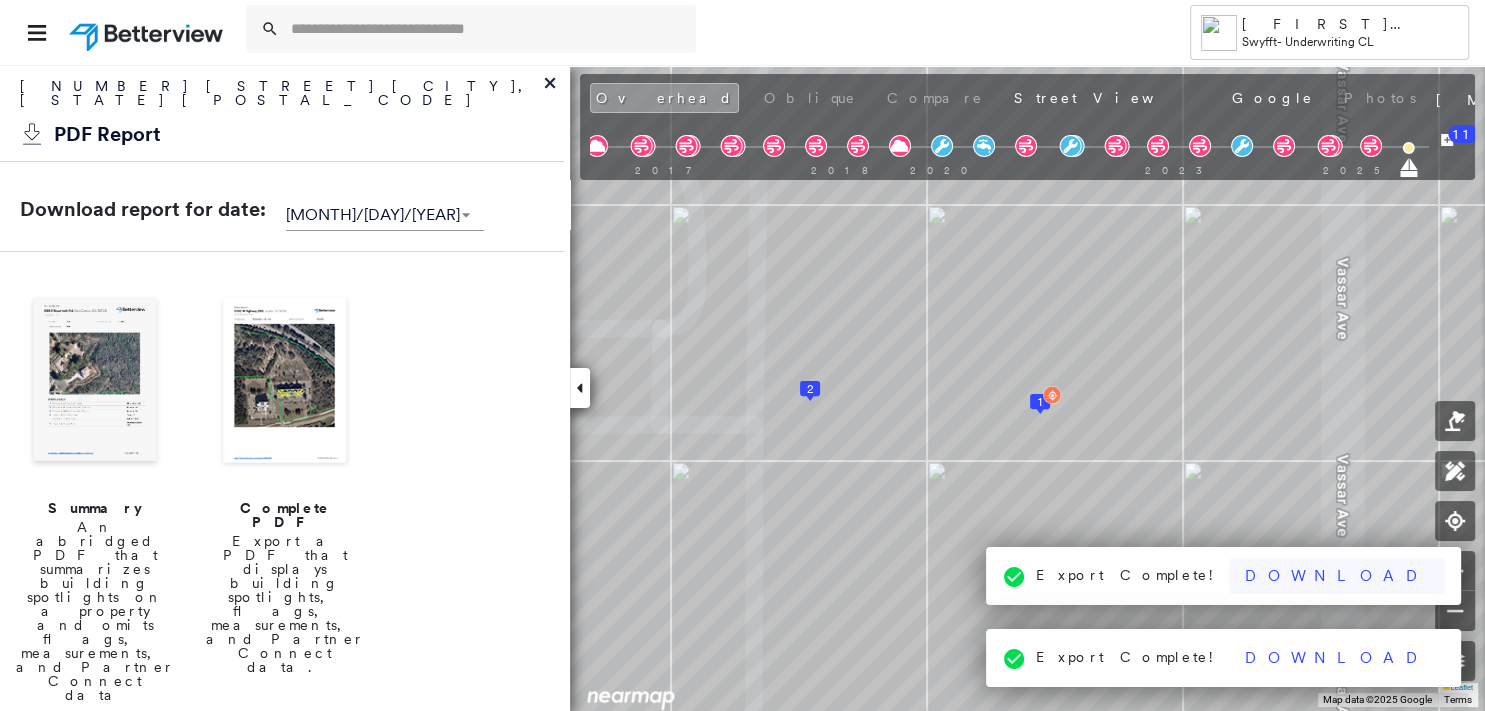 click on "Download" at bounding box center [1337, 576] 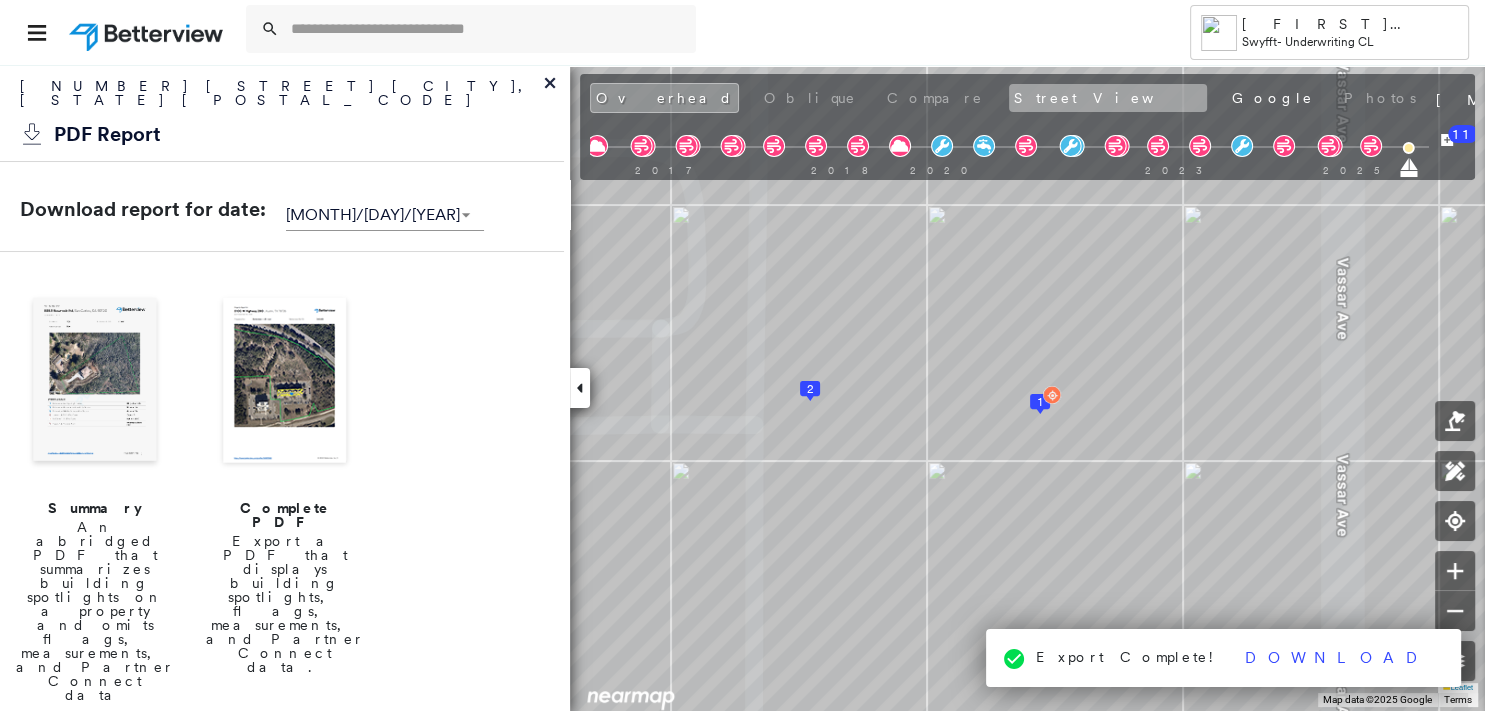 click on "Street View" at bounding box center (1108, 98) 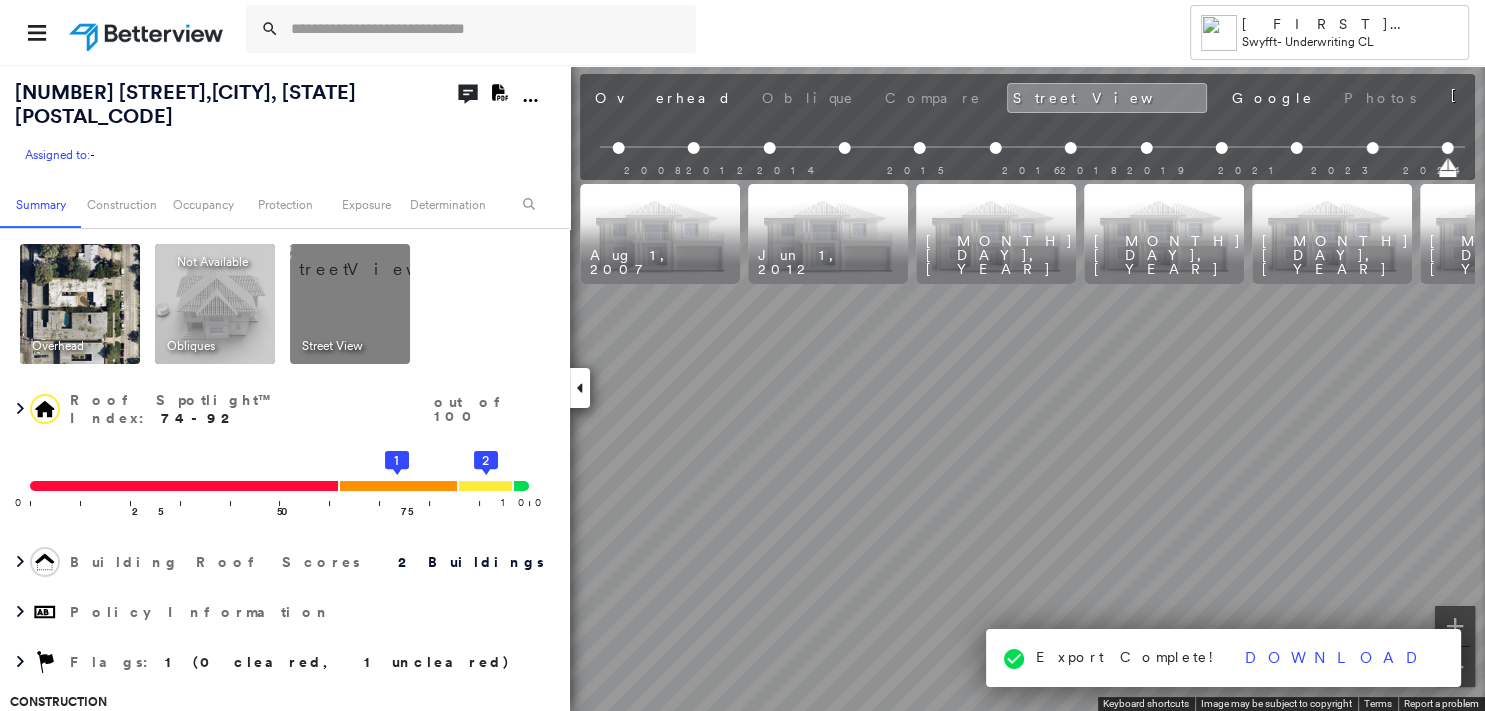 scroll, scrollTop: 0, scrollLeft: 1021, axis: horizontal 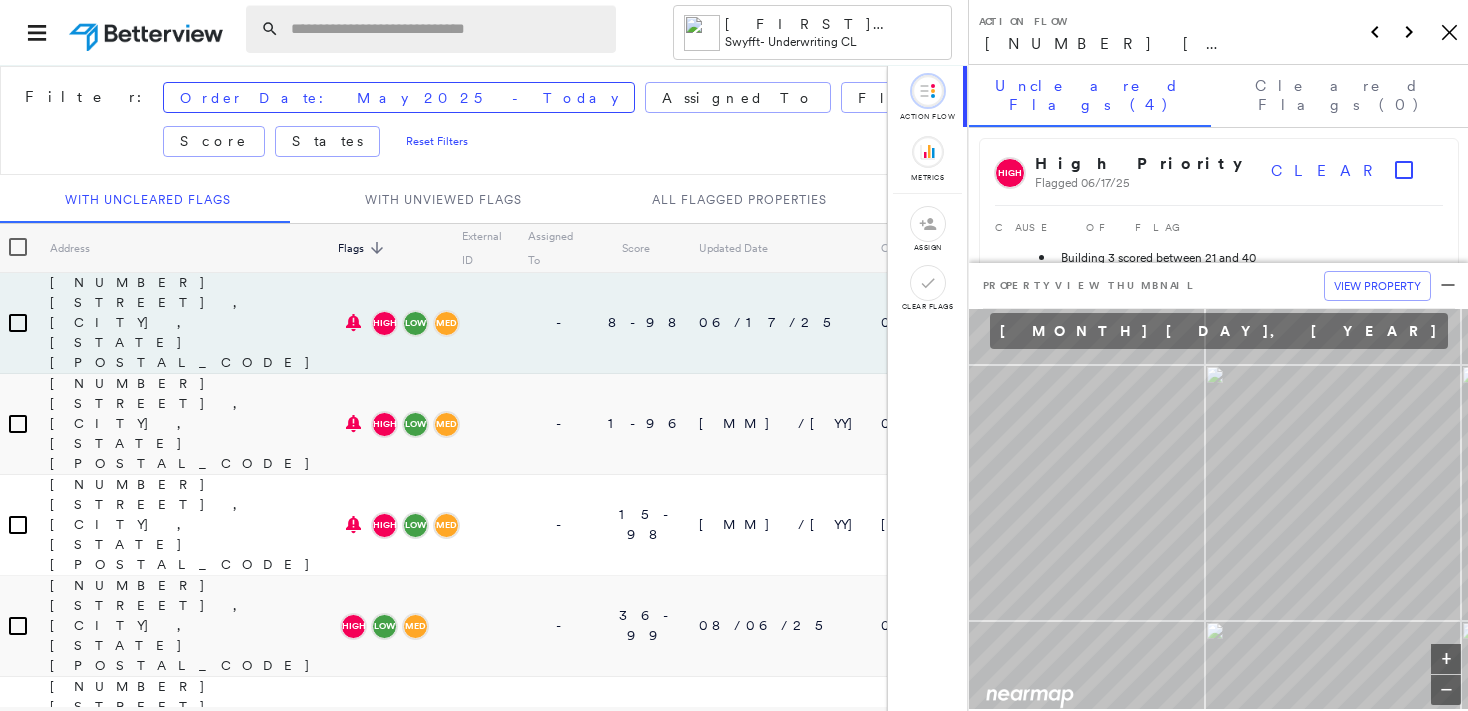 click at bounding box center (447, 29) 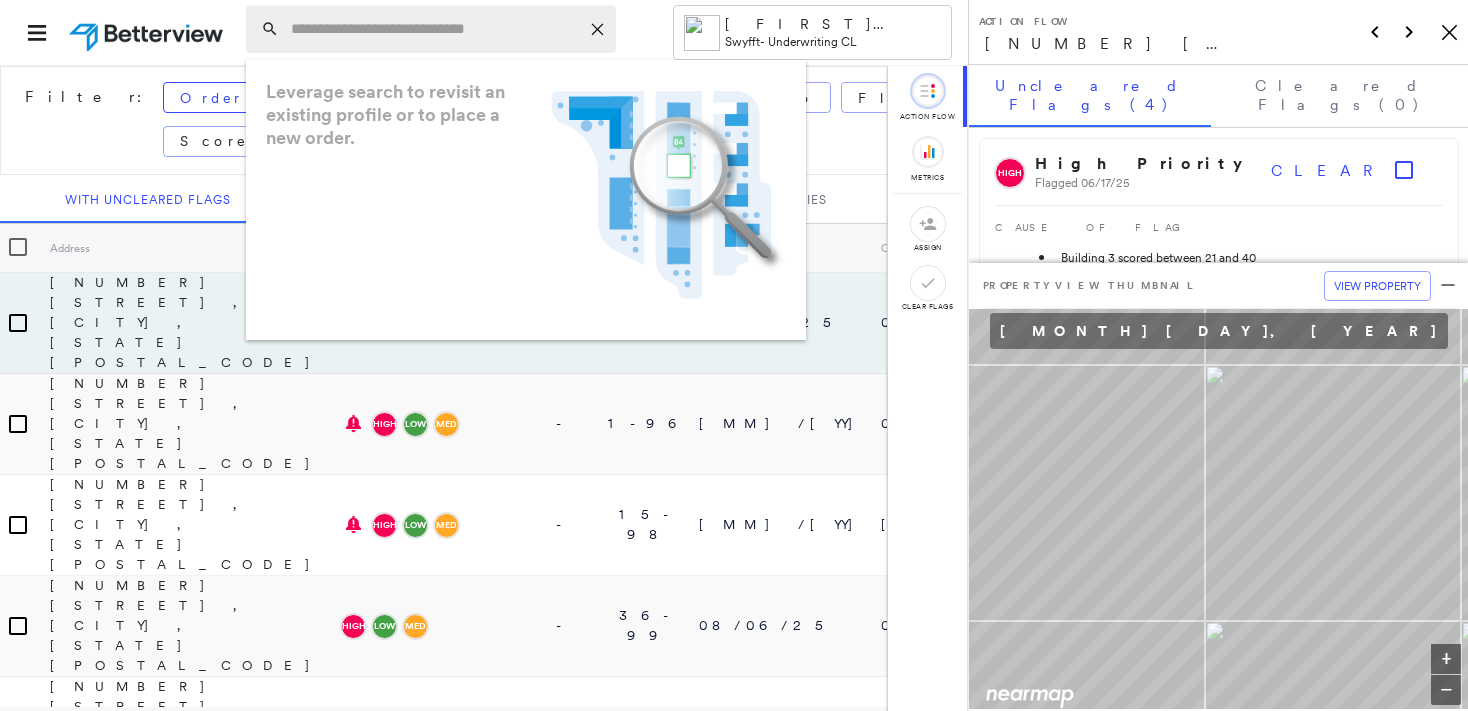 paste on "**********" 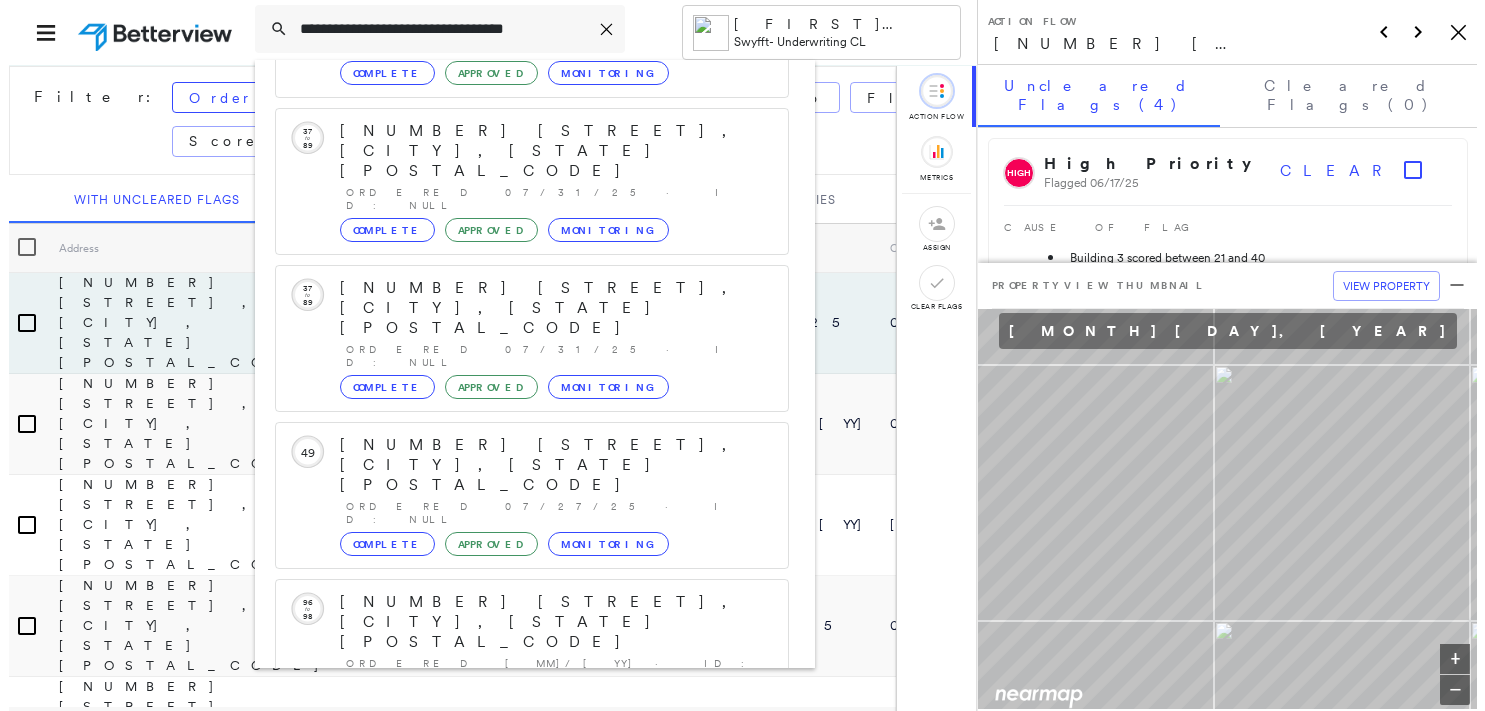 scroll, scrollTop: 208, scrollLeft: 0, axis: vertical 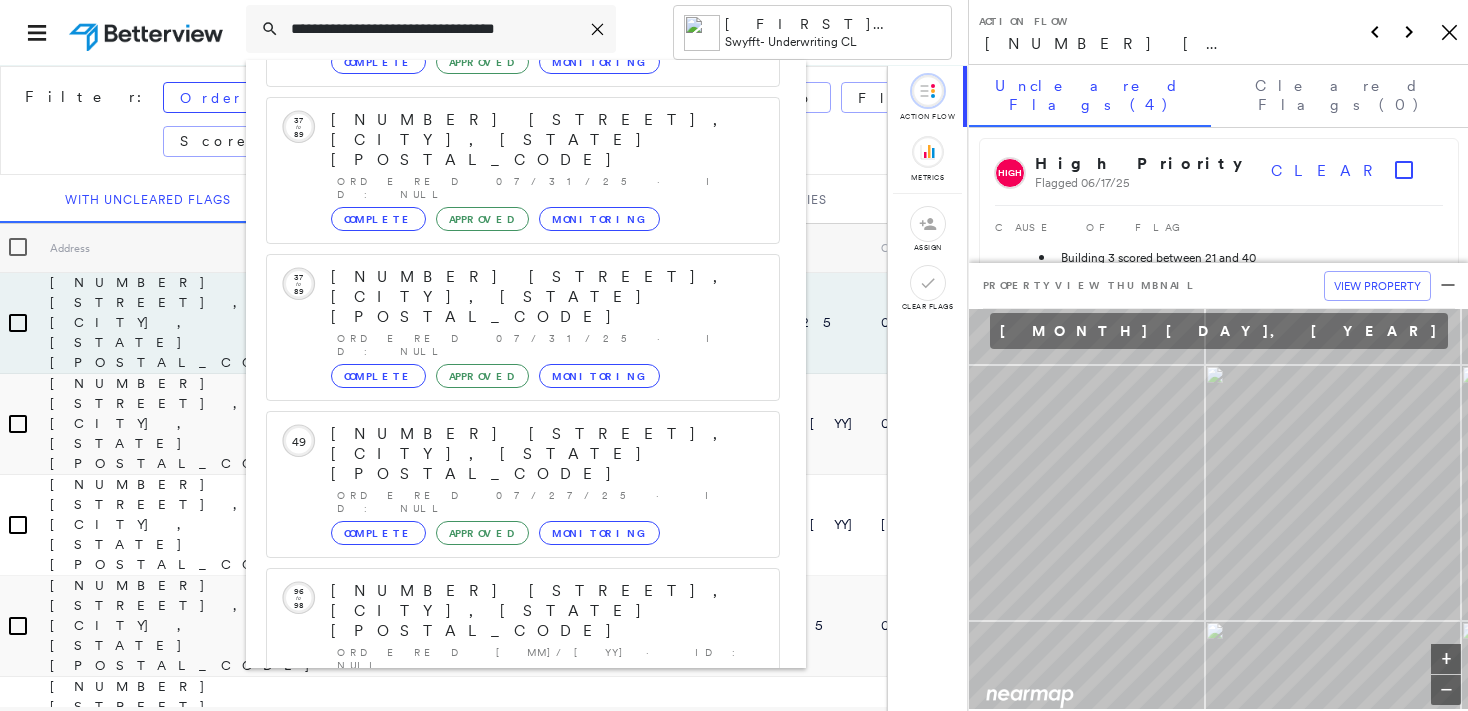 type on "**********" 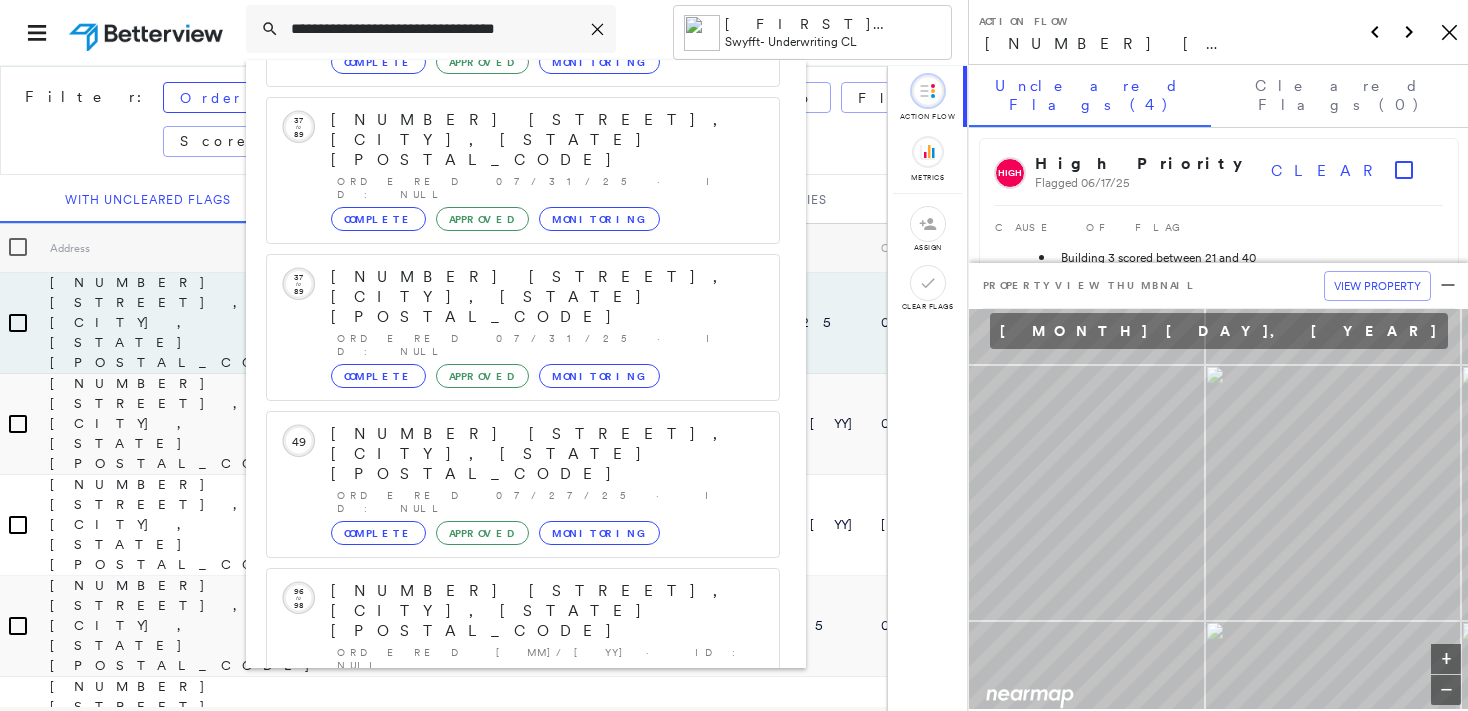 click on "127 Rivera St, Los Angeles, CA 90063" at bounding box center (501, 903) 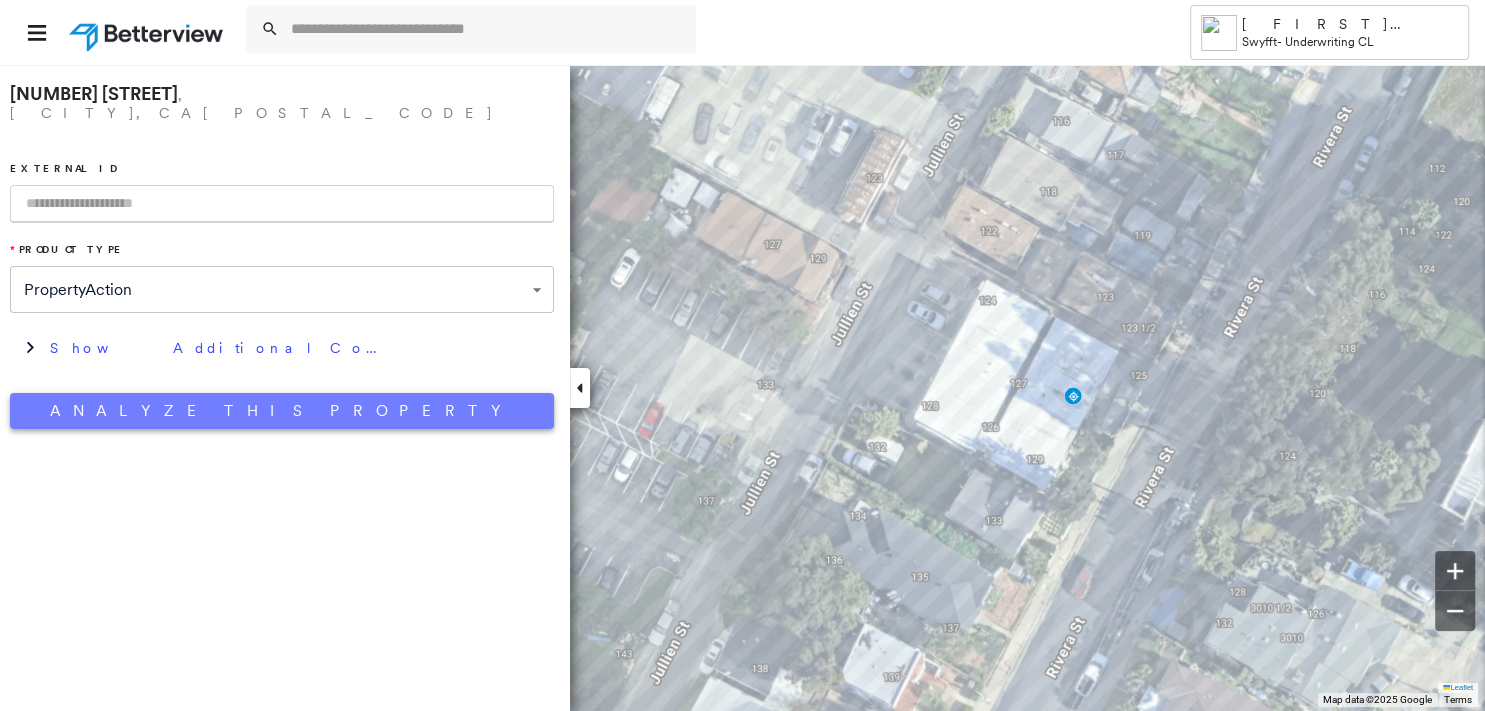 click on "Analyze This Property" at bounding box center (282, 411) 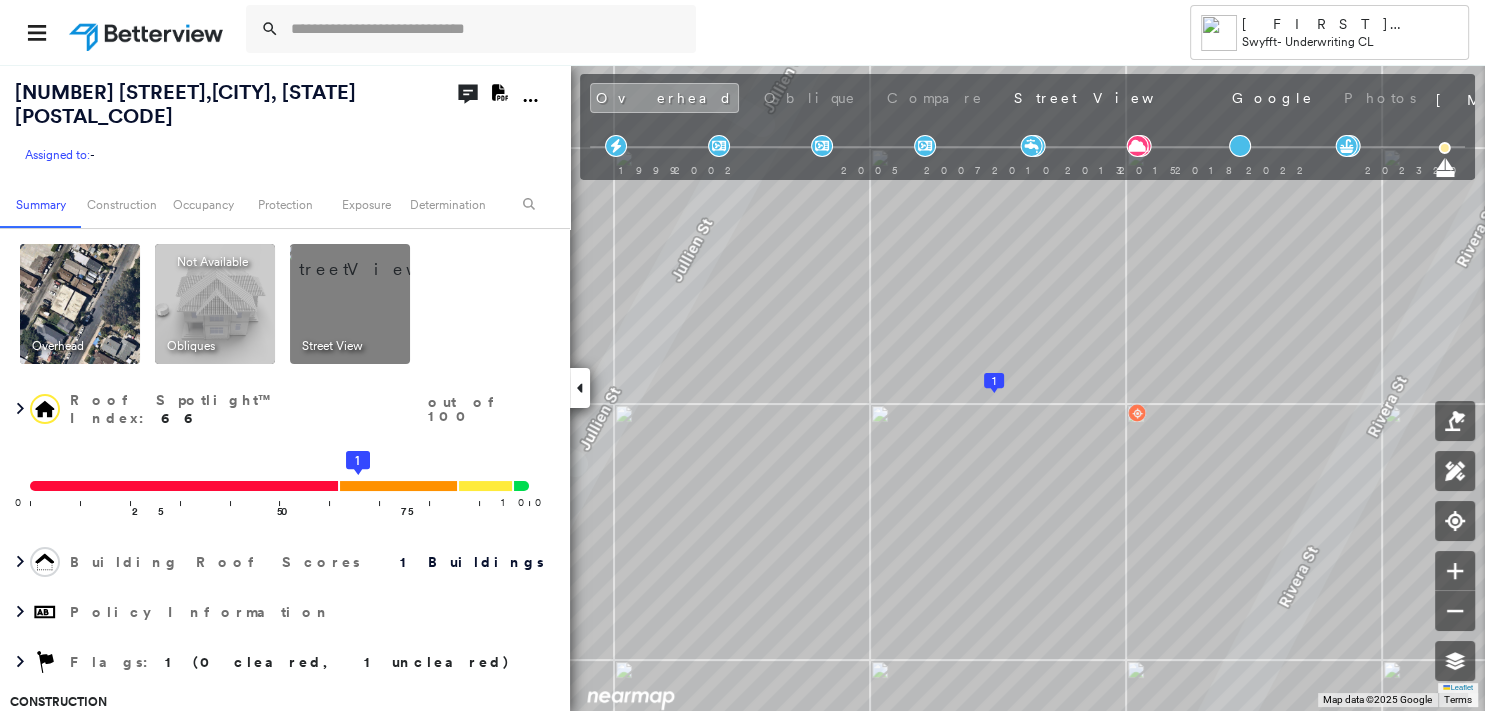click on "Download PDF Report" 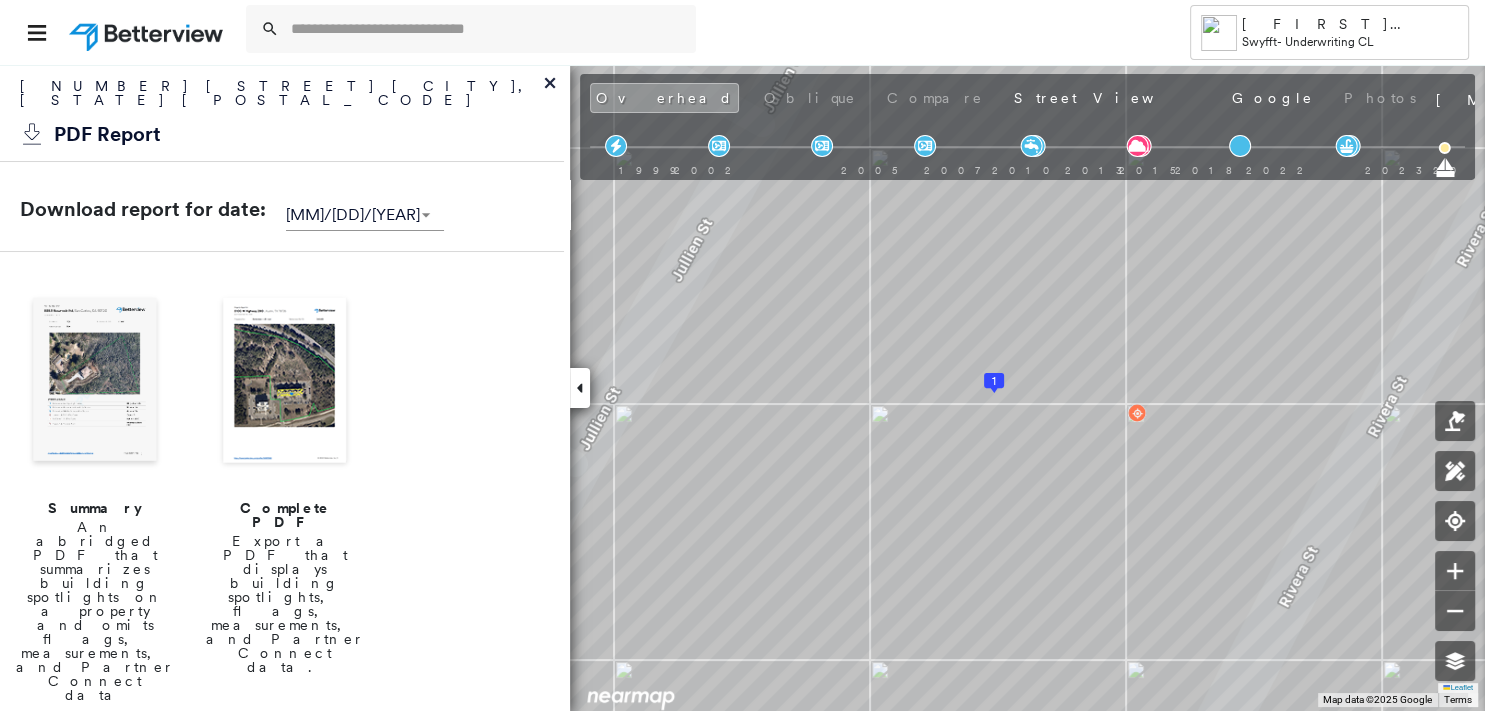click at bounding box center [95, 382] 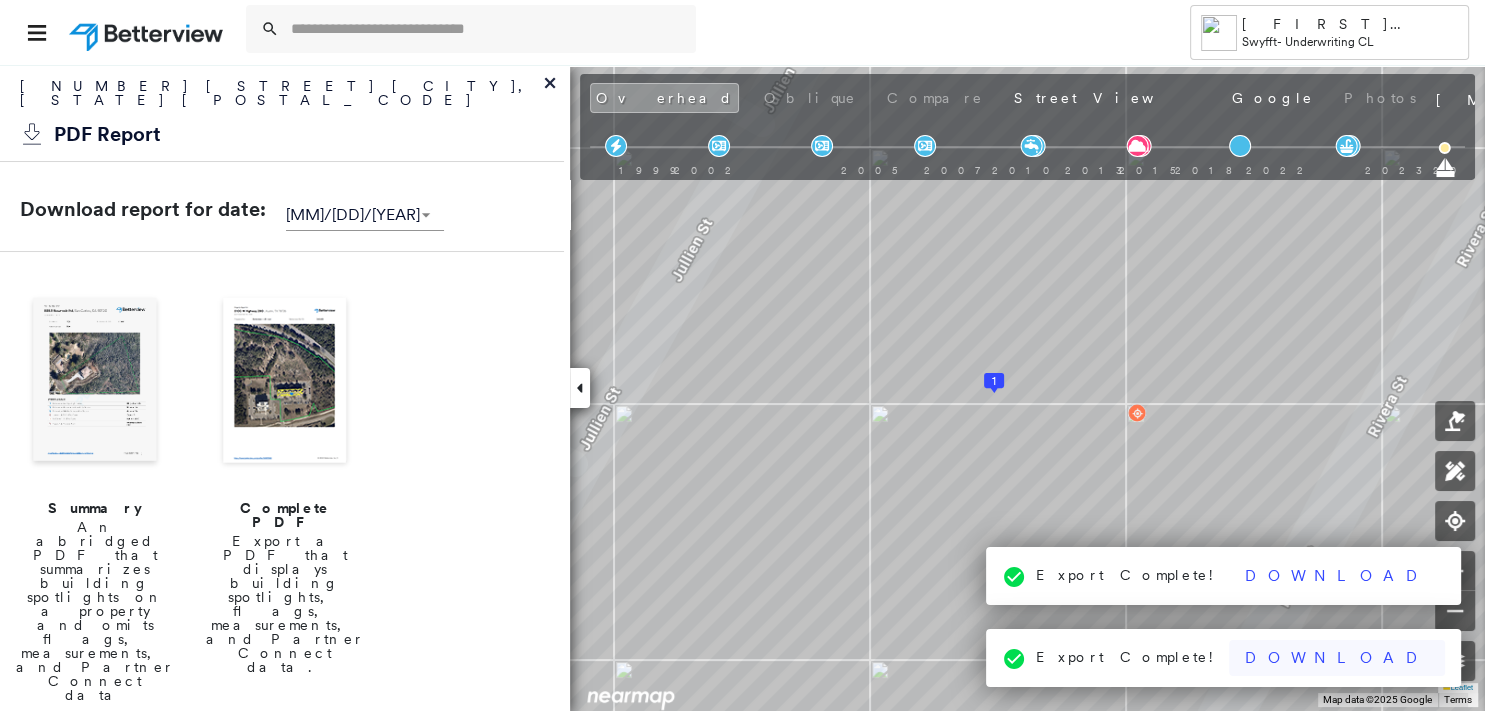 click on "Download" at bounding box center (1337, 658) 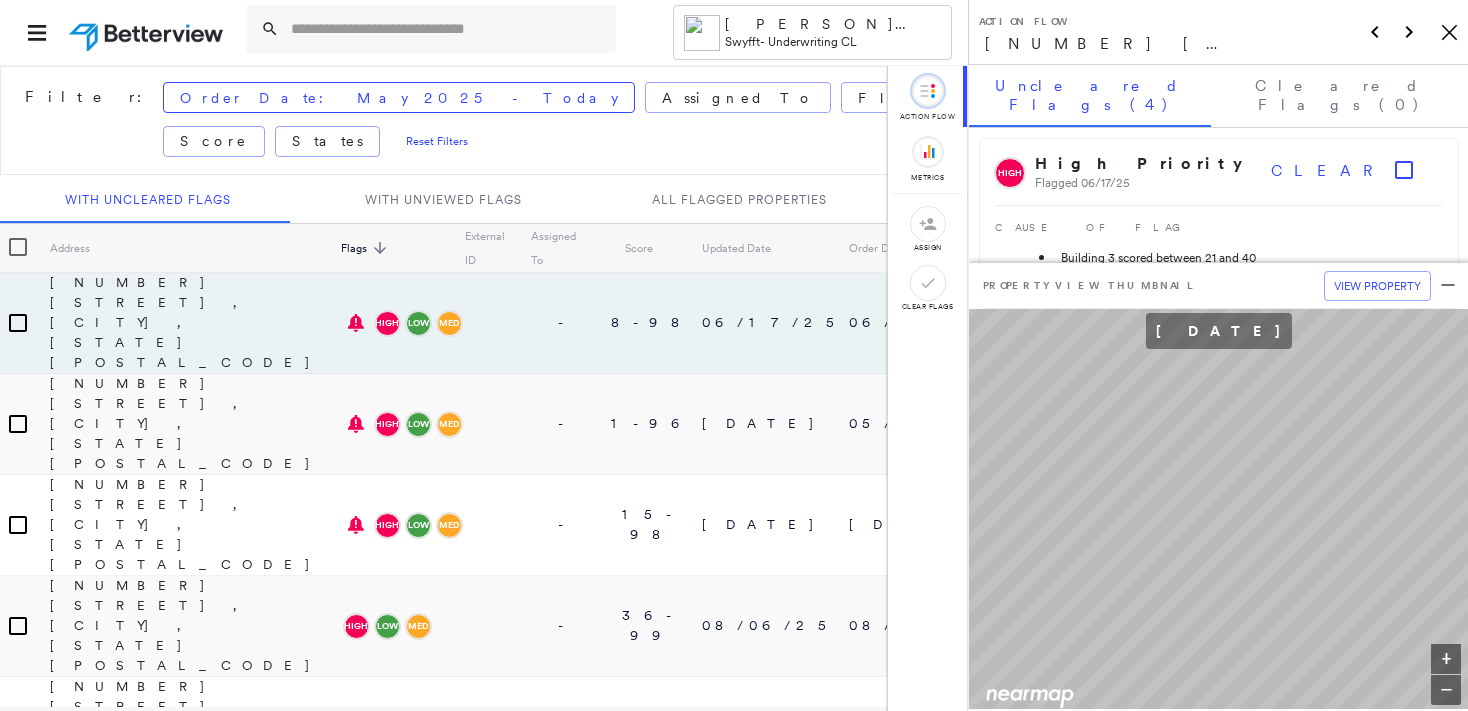 scroll, scrollTop: 0, scrollLeft: 0, axis: both 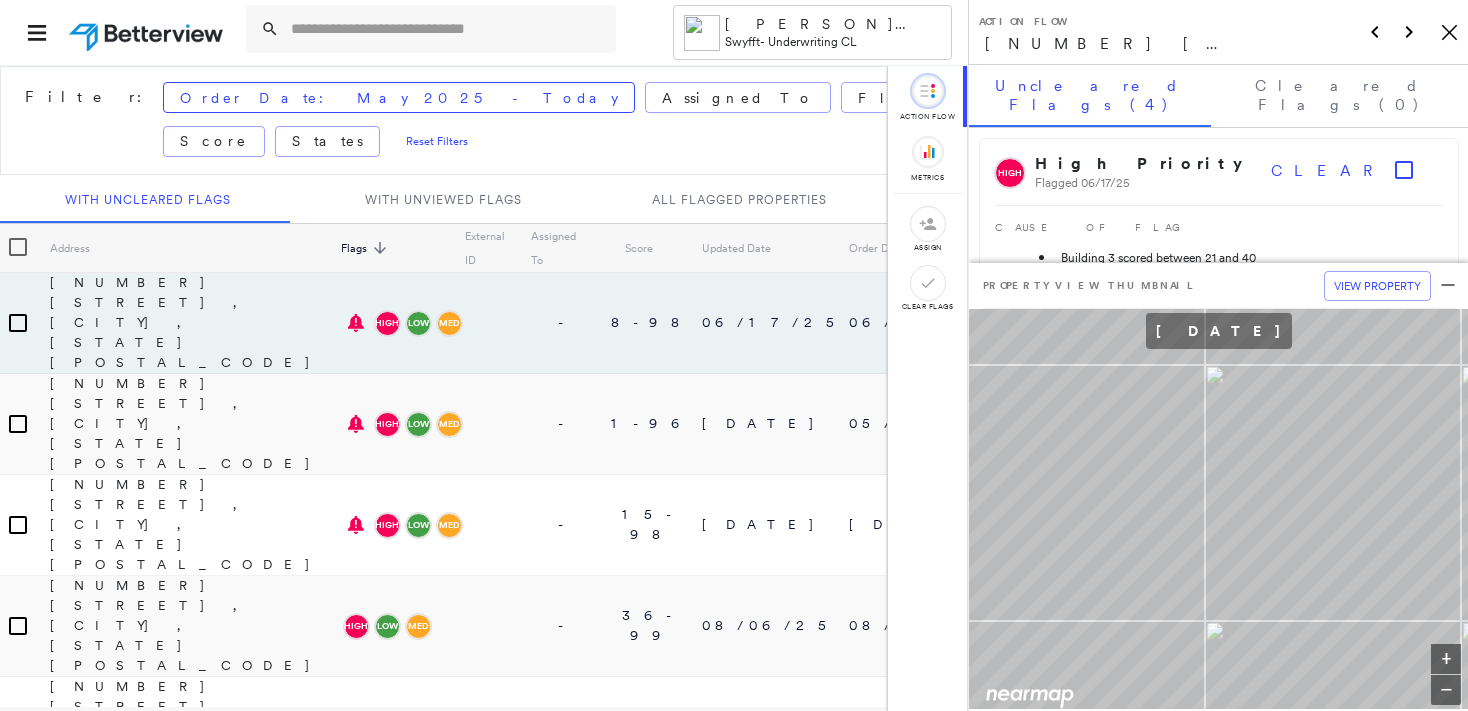 click on "Icon_Closemodal" 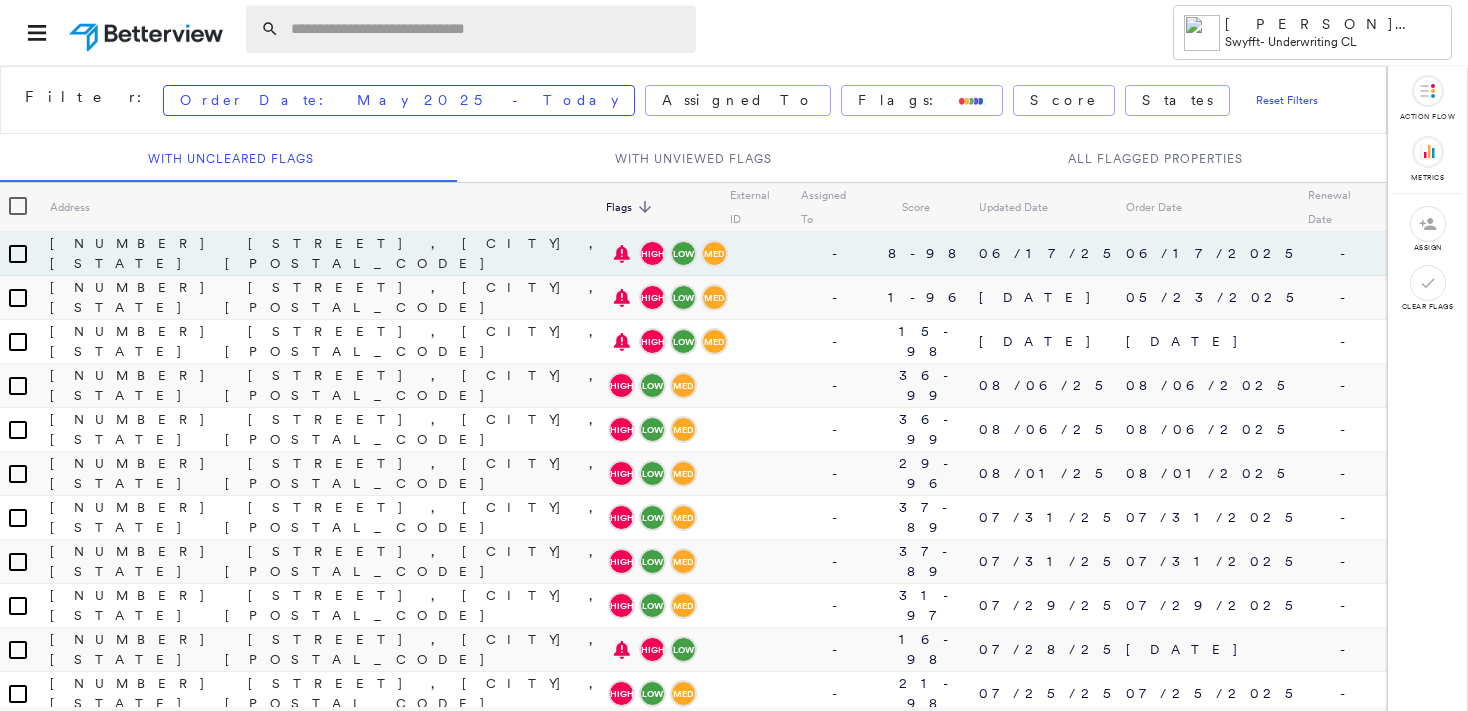 click at bounding box center (487, 29) 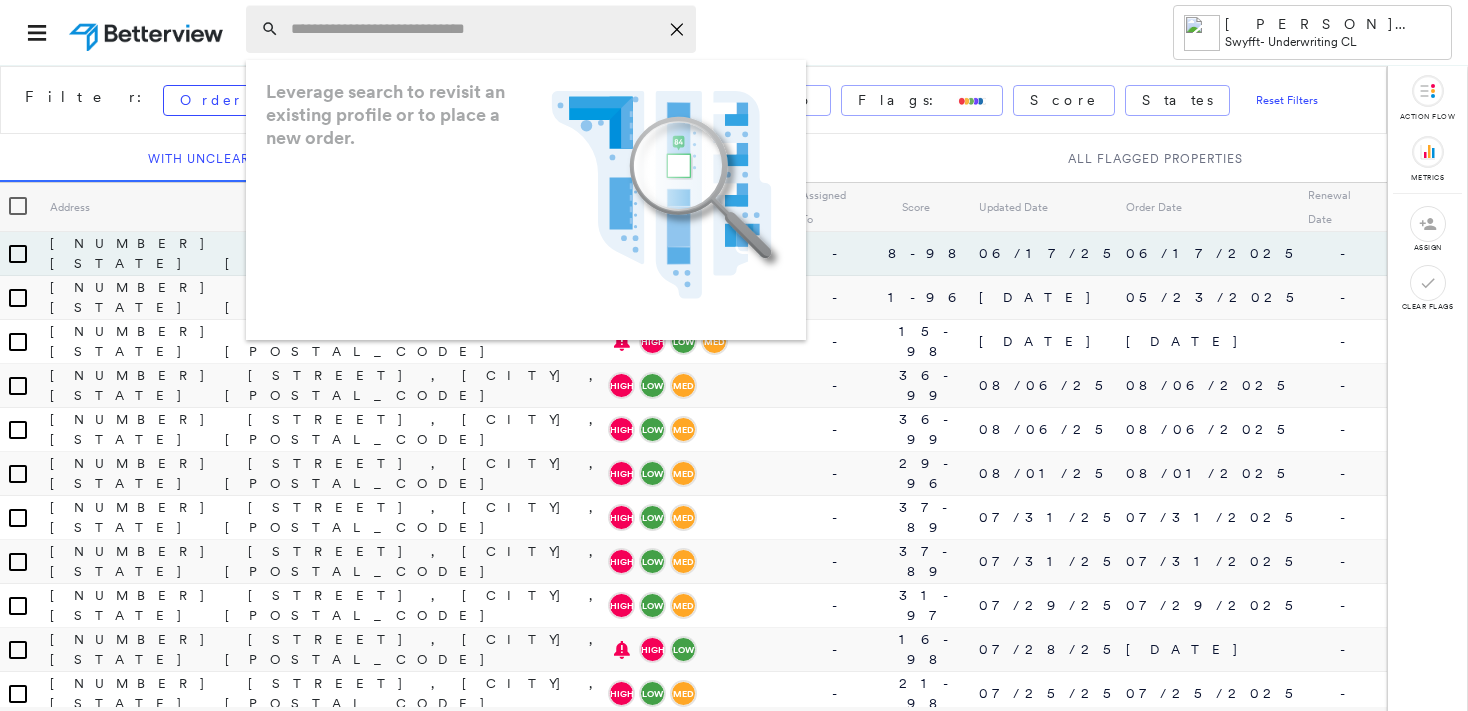 paste on "**********" 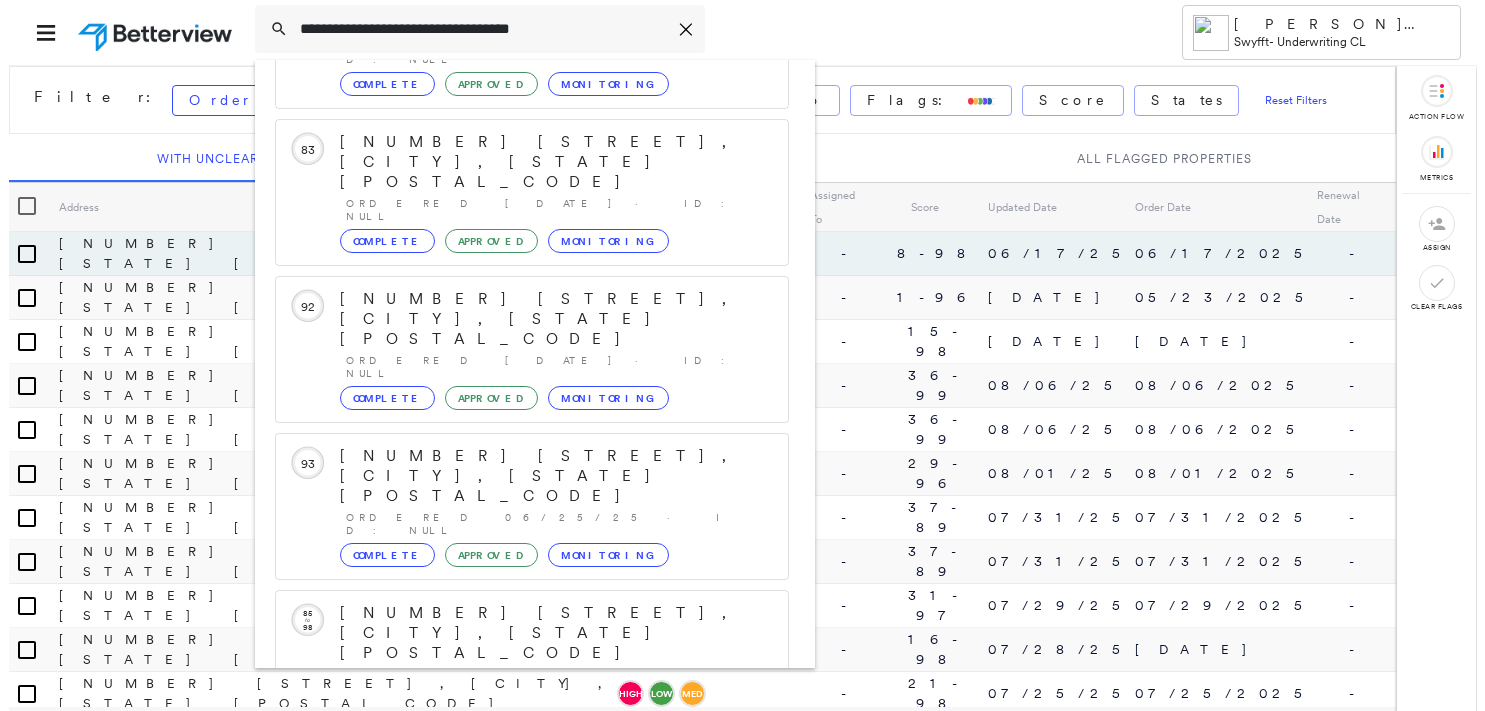 scroll, scrollTop: 208, scrollLeft: 0, axis: vertical 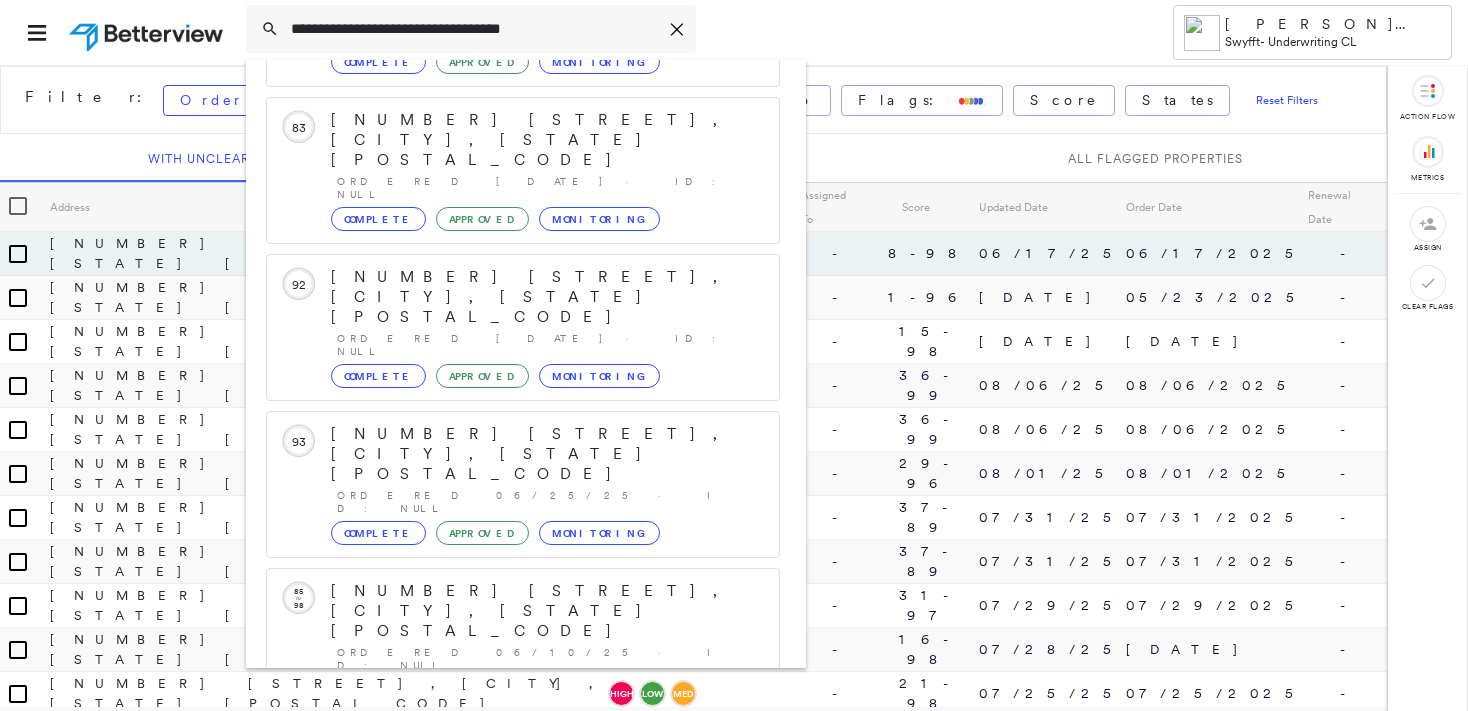 type on "**********" 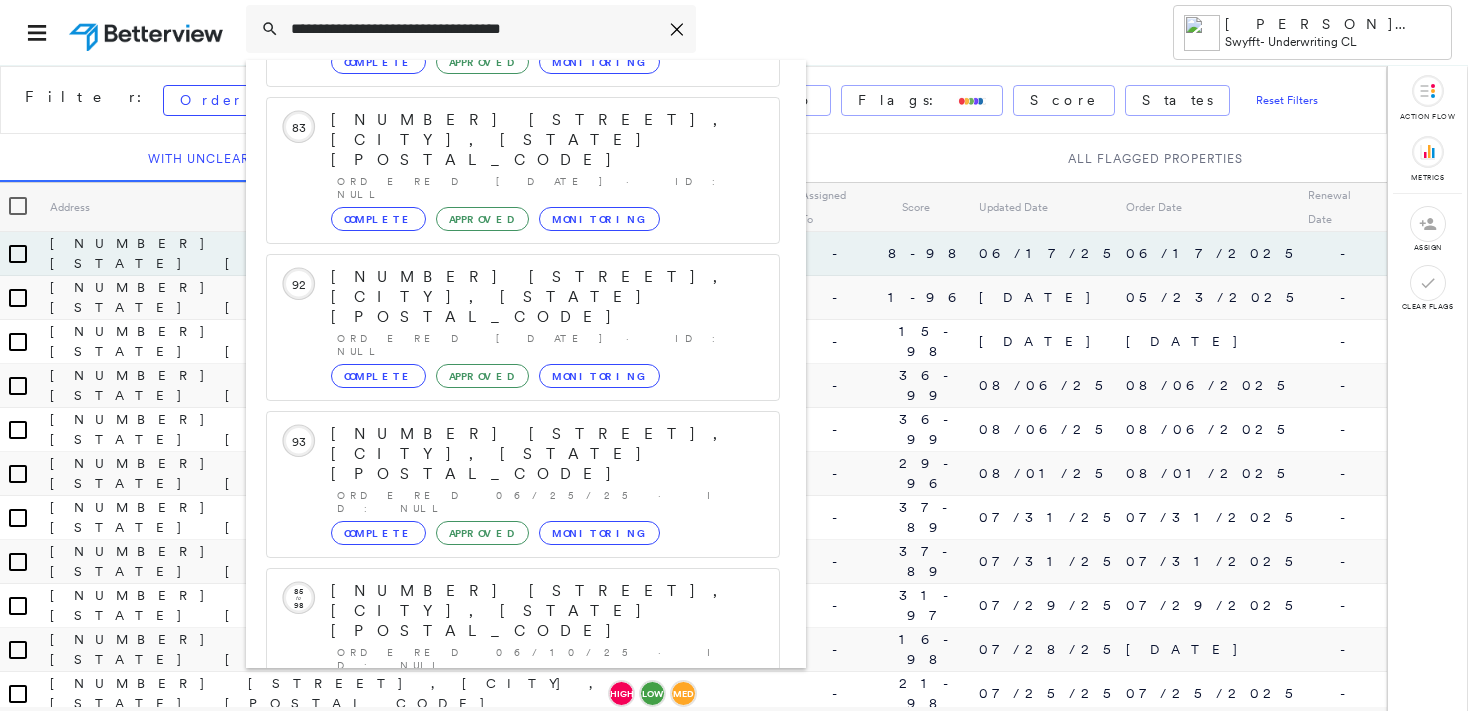 click on "[NUMBER] [STREET], [CITY], [STATE] [POSTAL_CODE]" at bounding box center (501, 903) 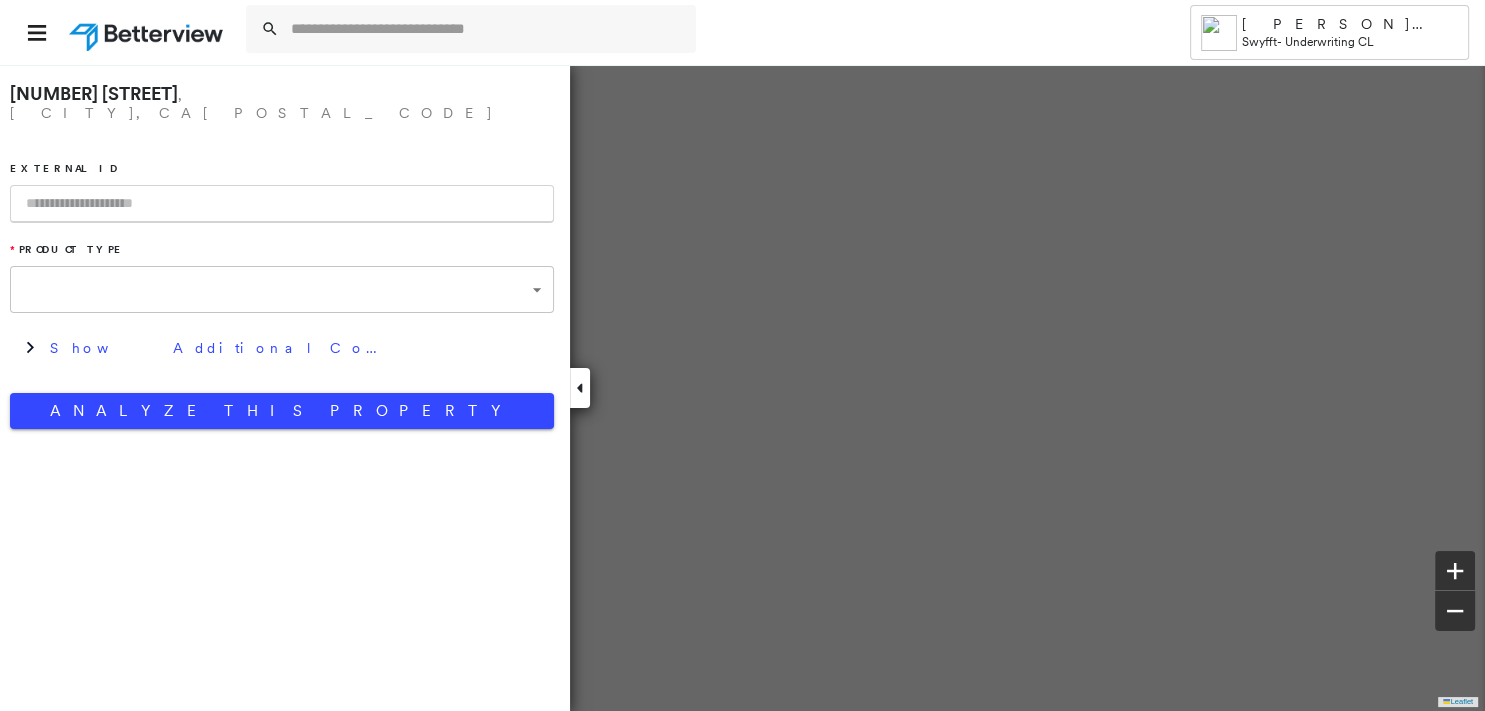 type on "**********" 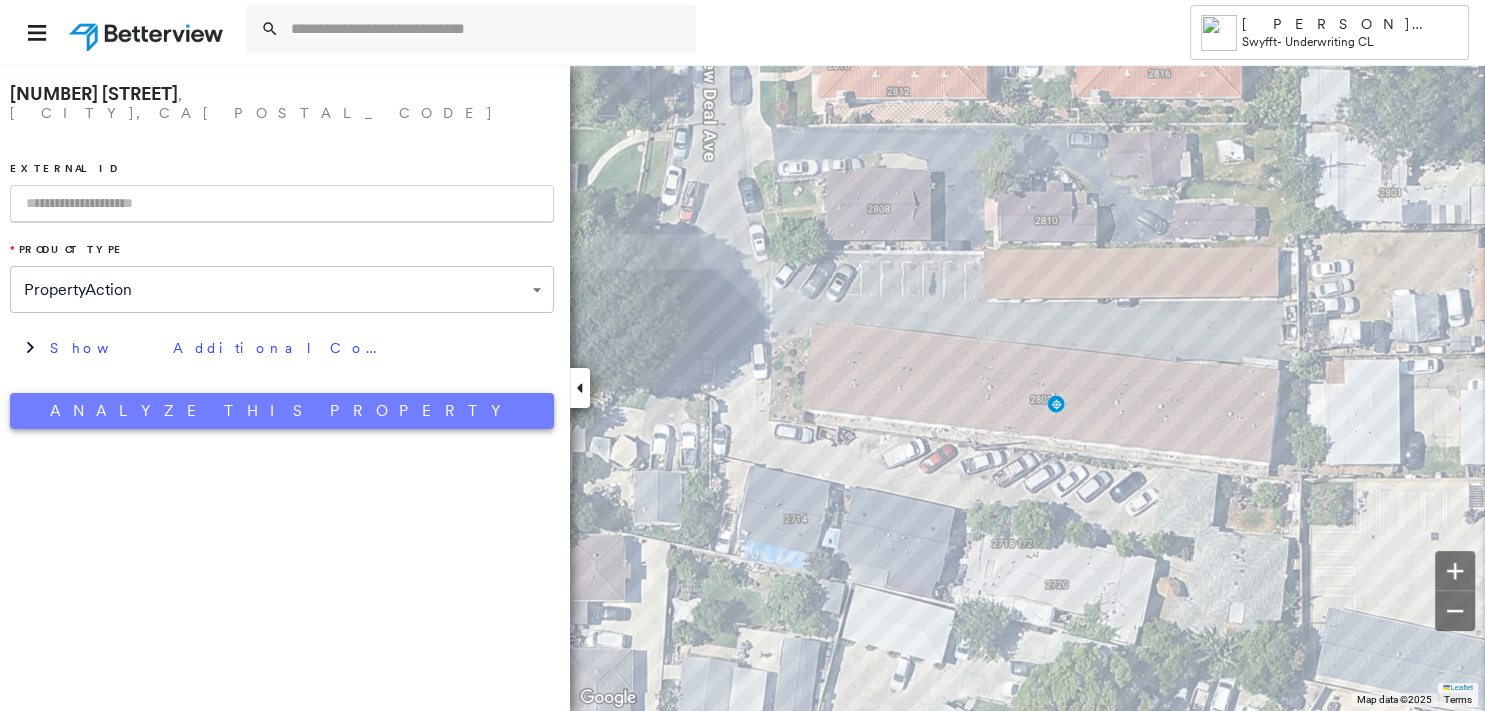 click on "Analyze This Property" at bounding box center [282, 411] 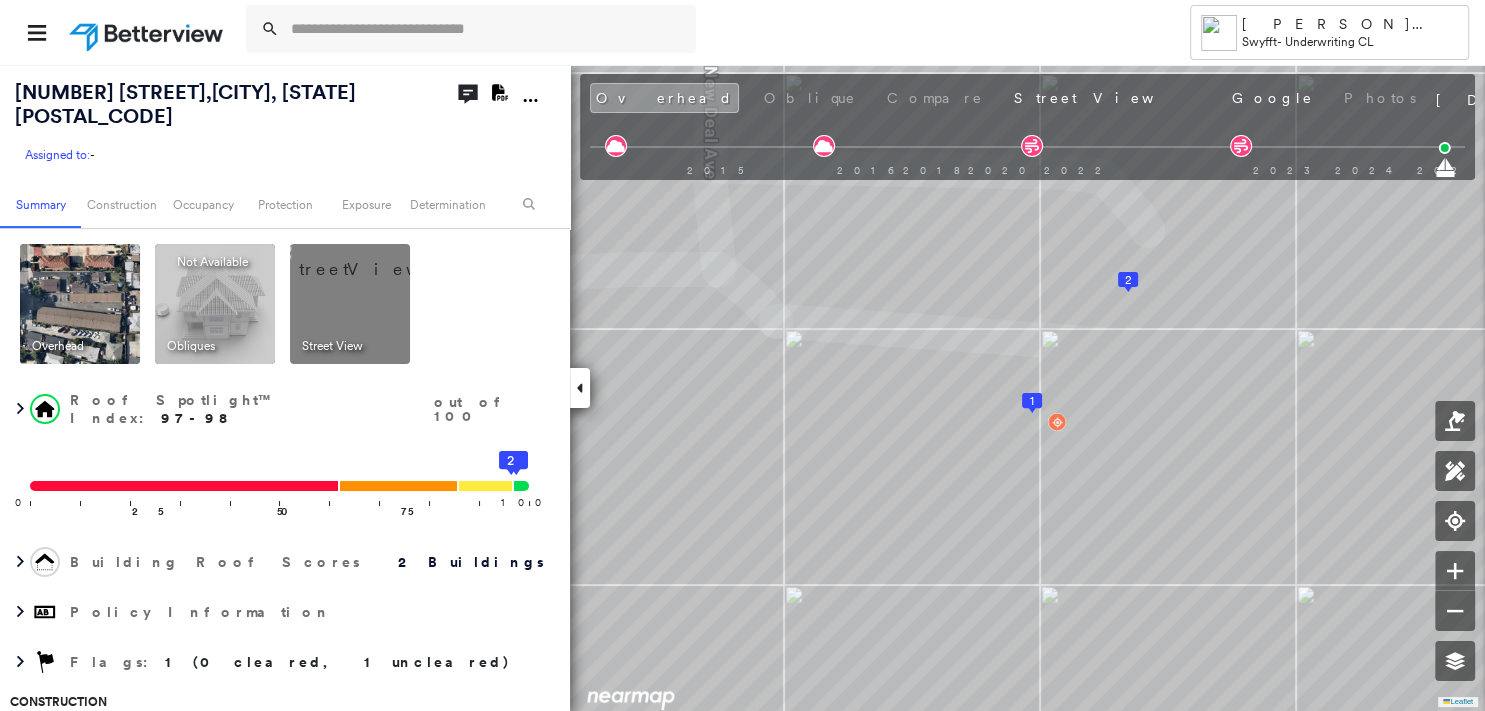 click on "Download PDF Report" 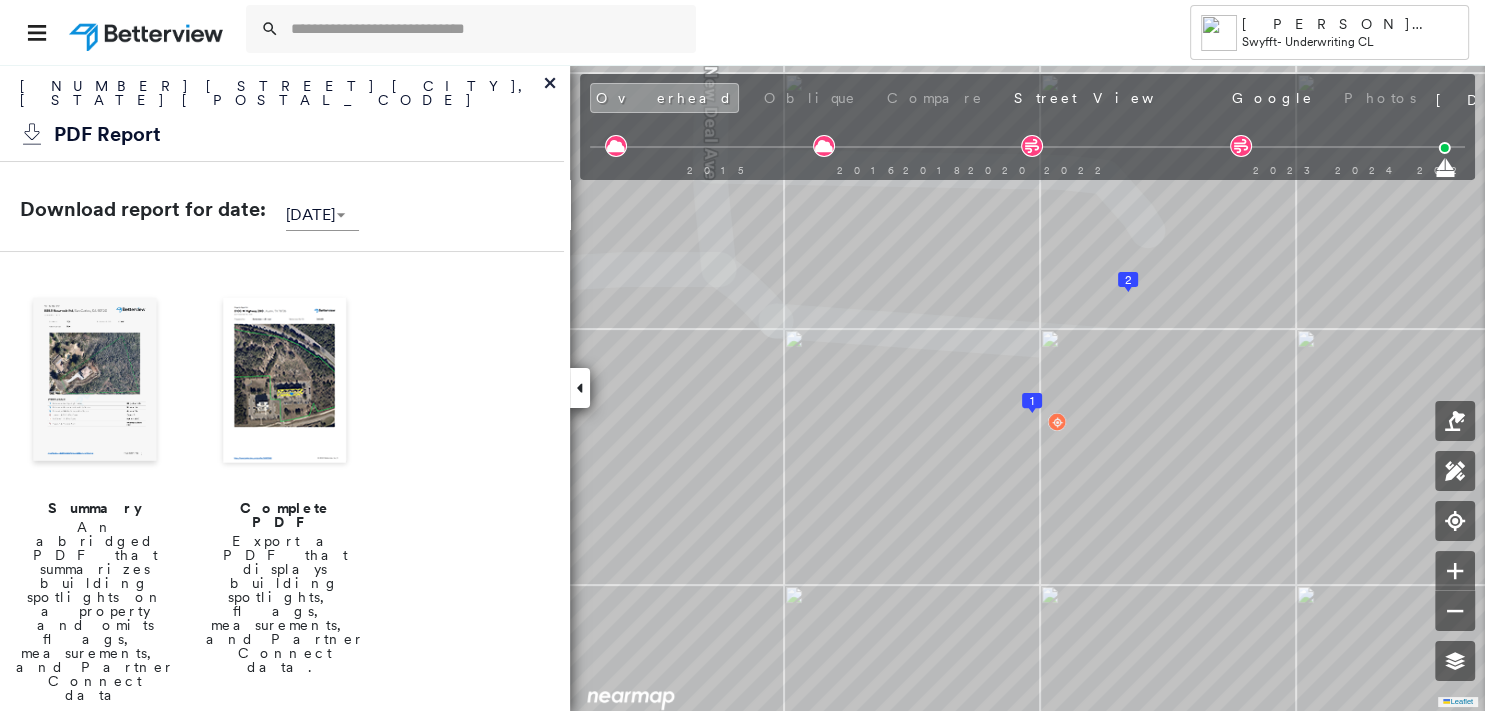click at bounding box center [95, 382] 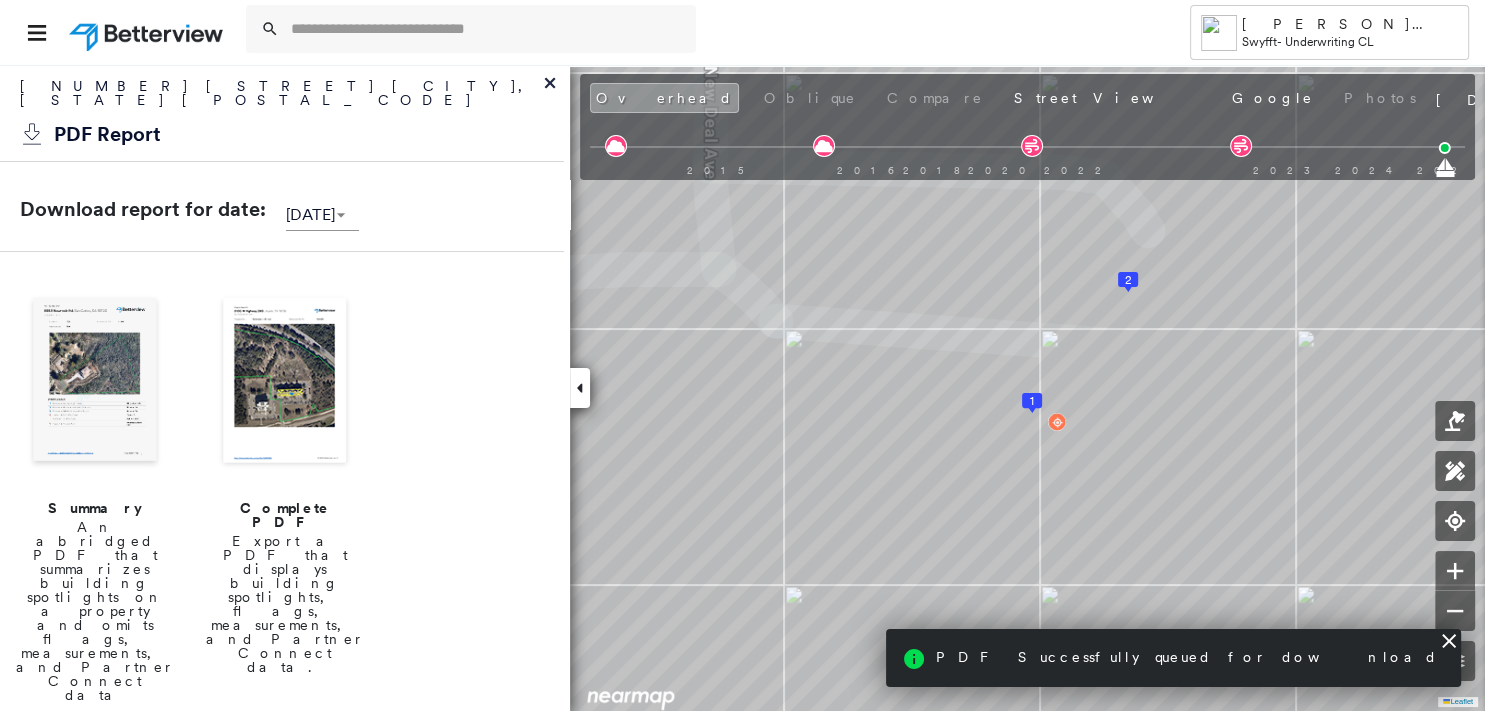 click at bounding box center [95, 382] 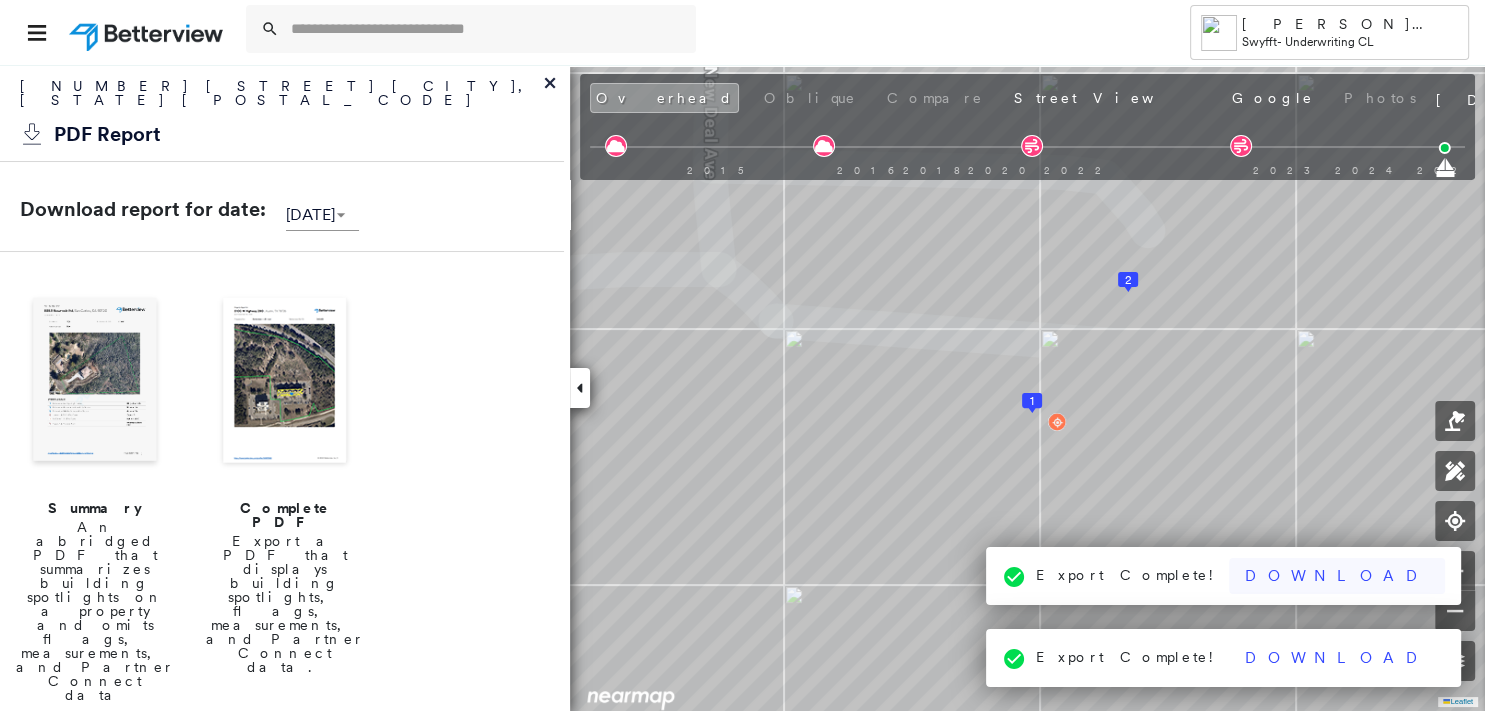 click on "Download" at bounding box center [1337, 576] 